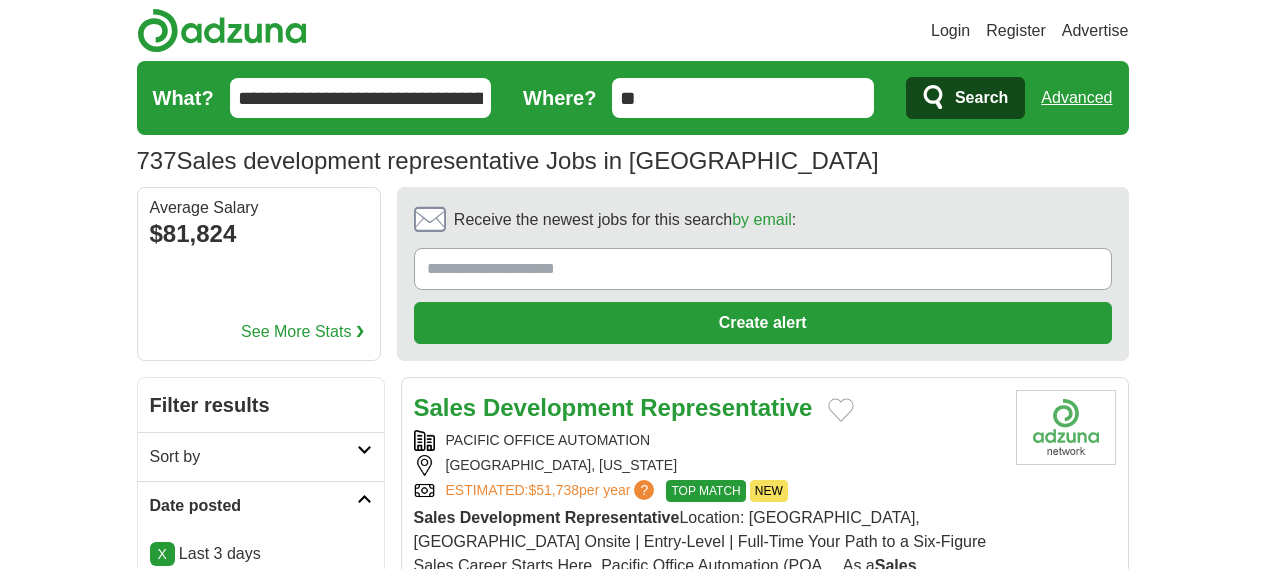 scroll, scrollTop: 0, scrollLeft: 0, axis: both 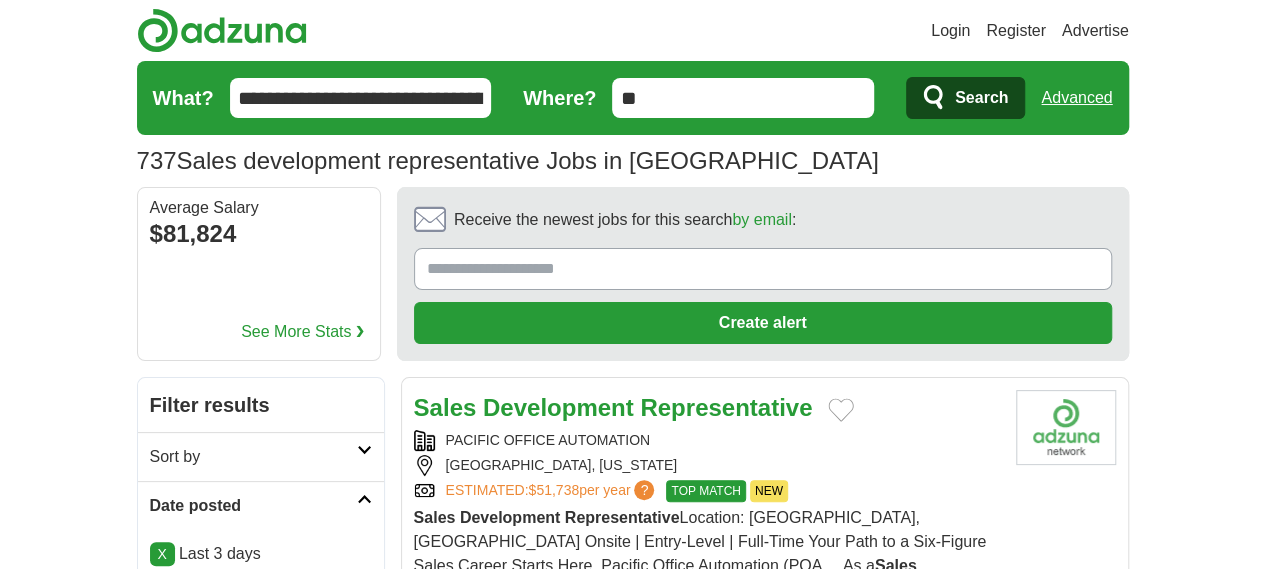click on "**********" at bounding box center [361, 98] 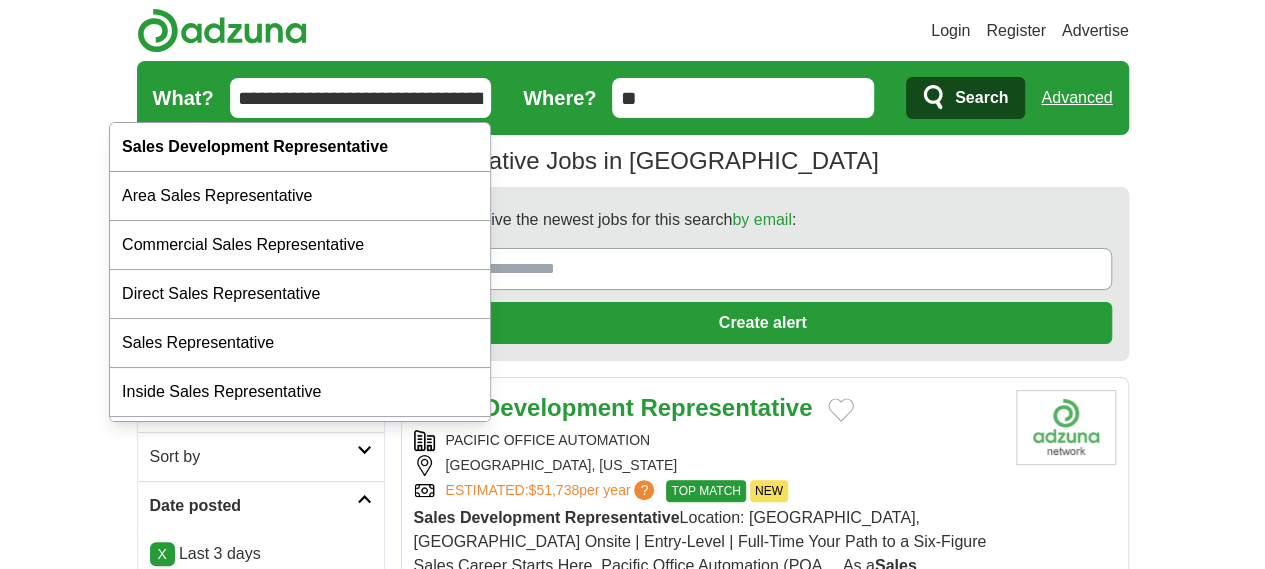 click on "**********" at bounding box center [361, 98] 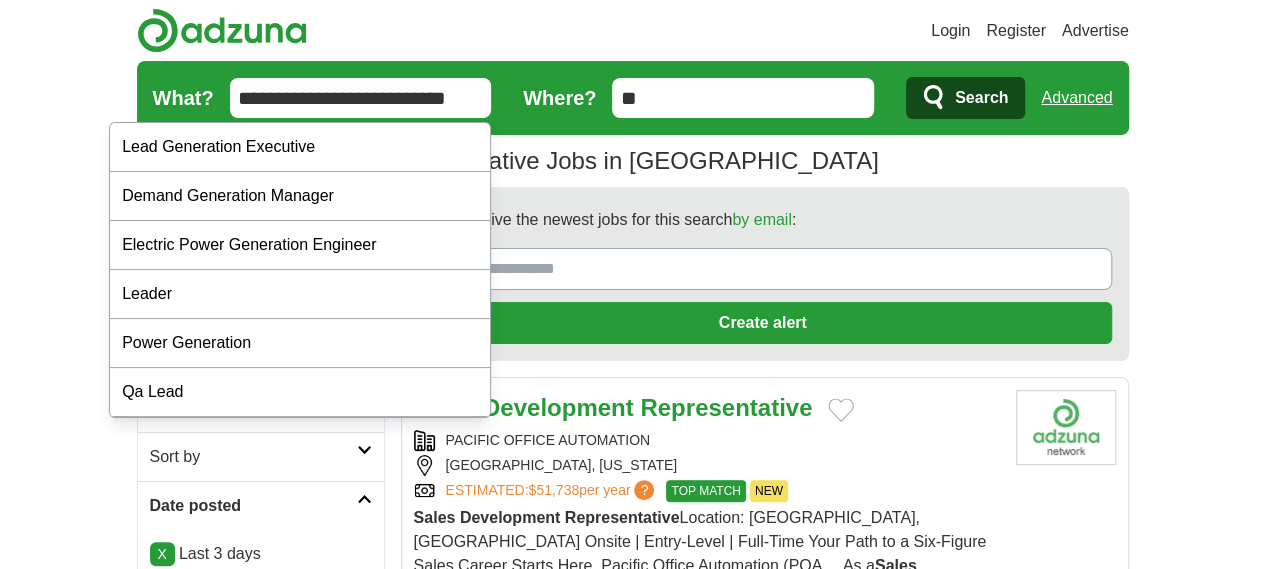 type on "**********" 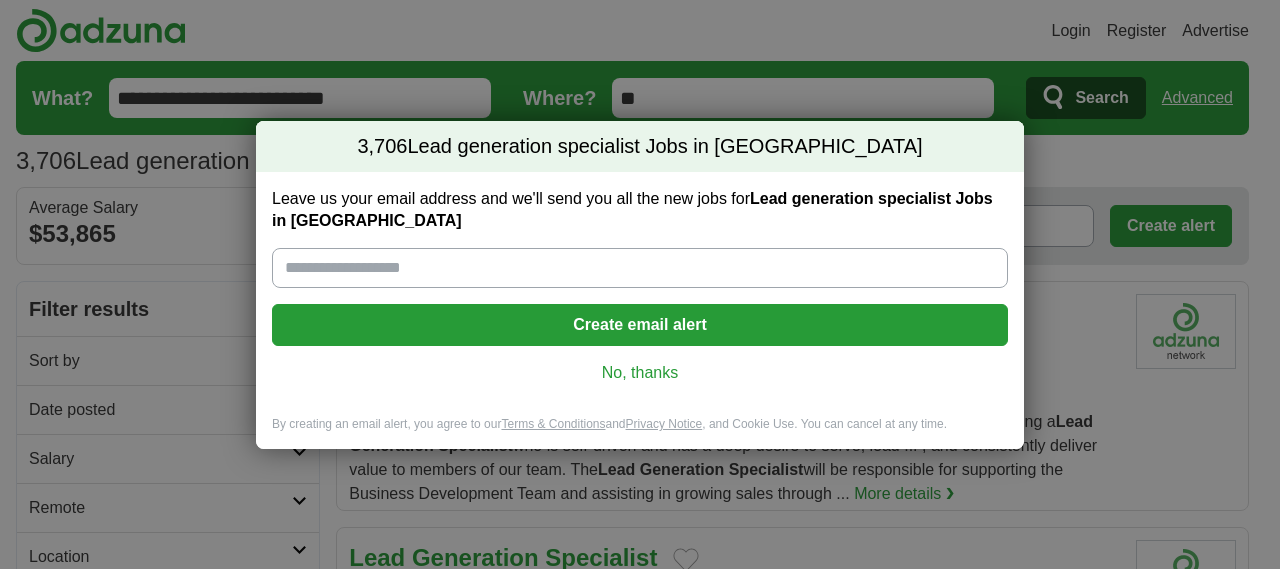 click on "No, thanks" at bounding box center [640, 373] 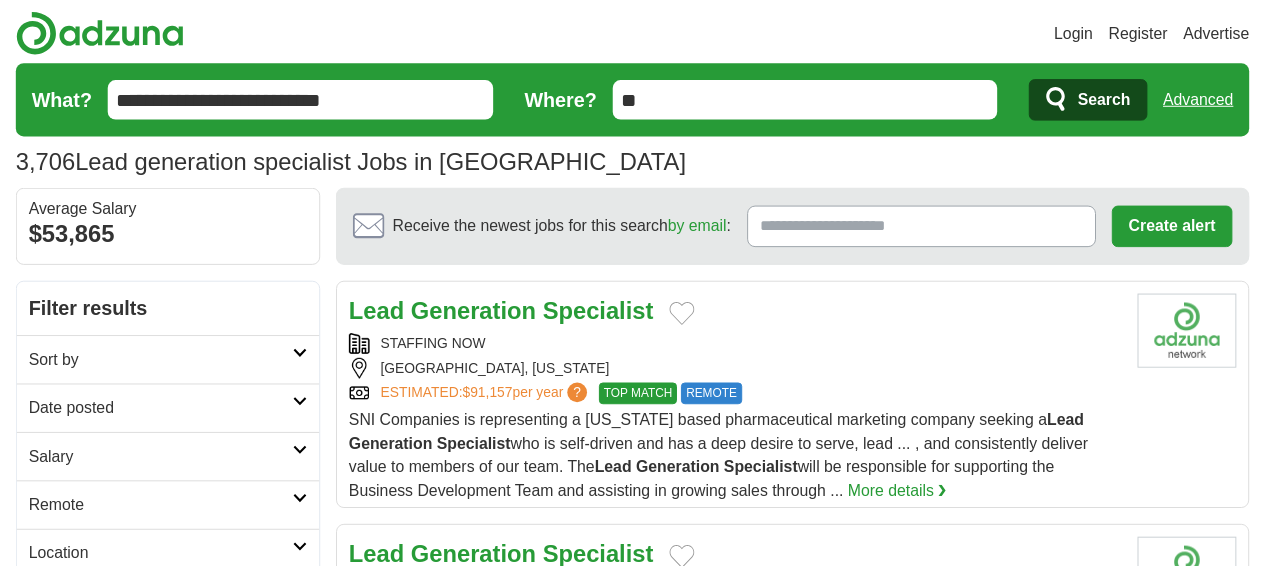 scroll, scrollTop: 0, scrollLeft: 0, axis: both 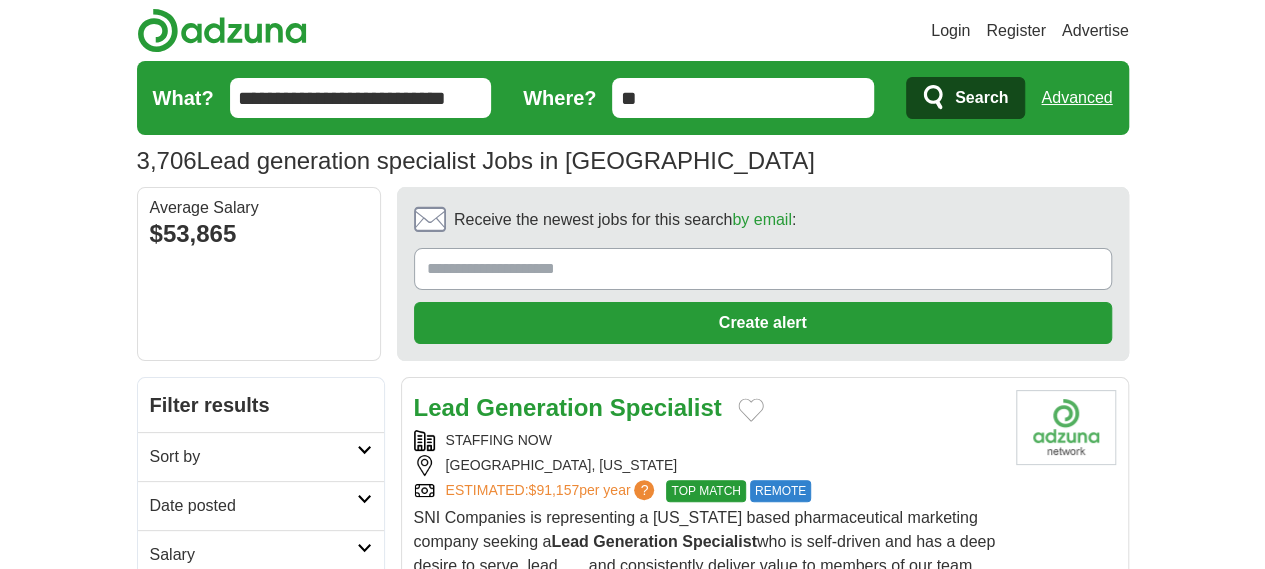 click on "Date posted" at bounding box center (253, 506) 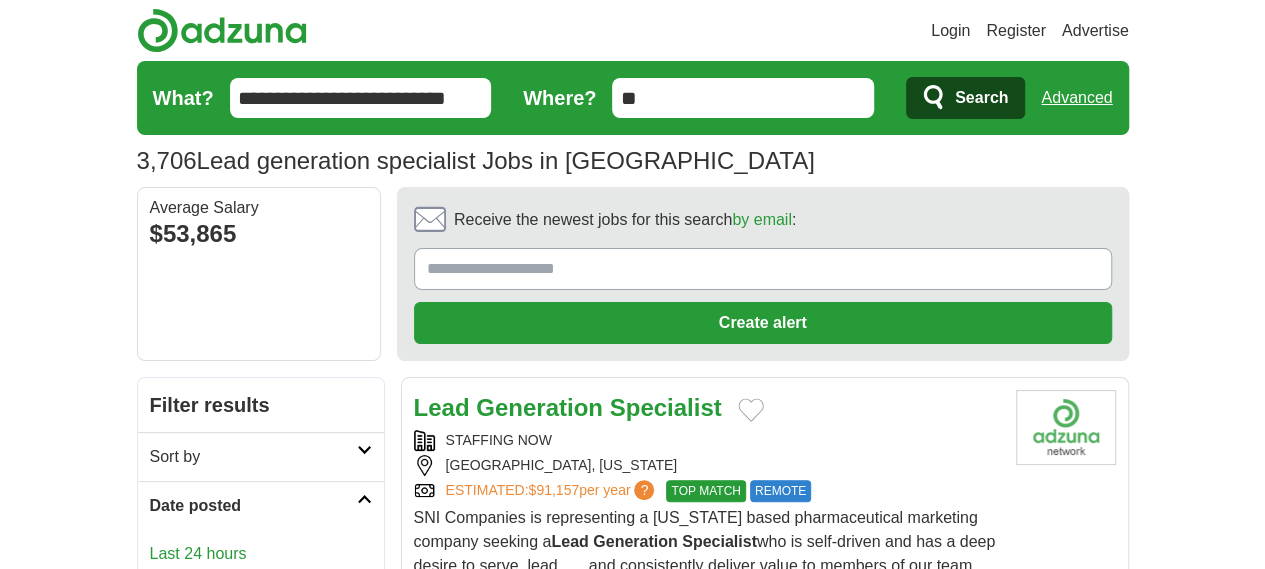 scroll, scrollTop: 0, scrollLeft: 0, axis: both 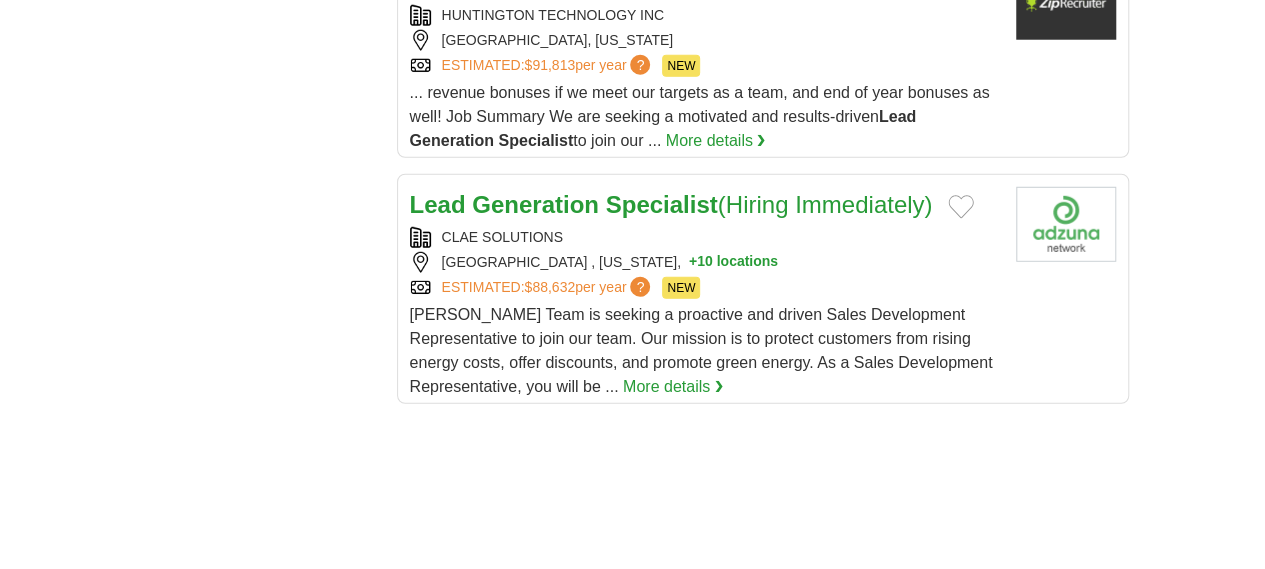 click on "2" at bounding box center [723, 878] 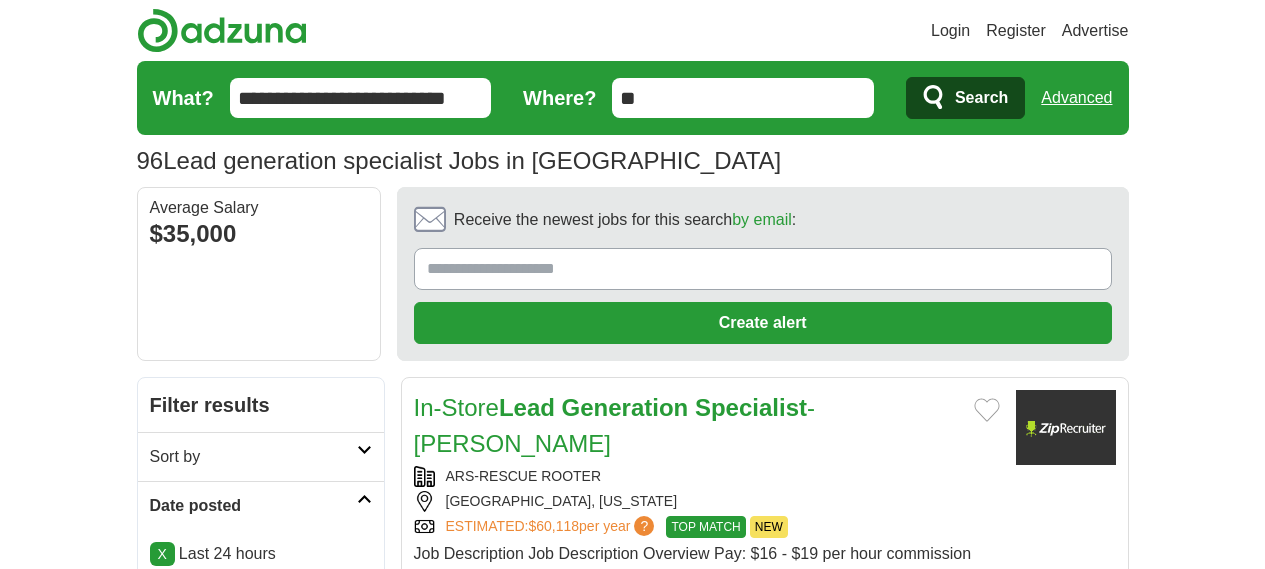 scroll, scrollTop: 0, scrollLeft: 0, axis: both 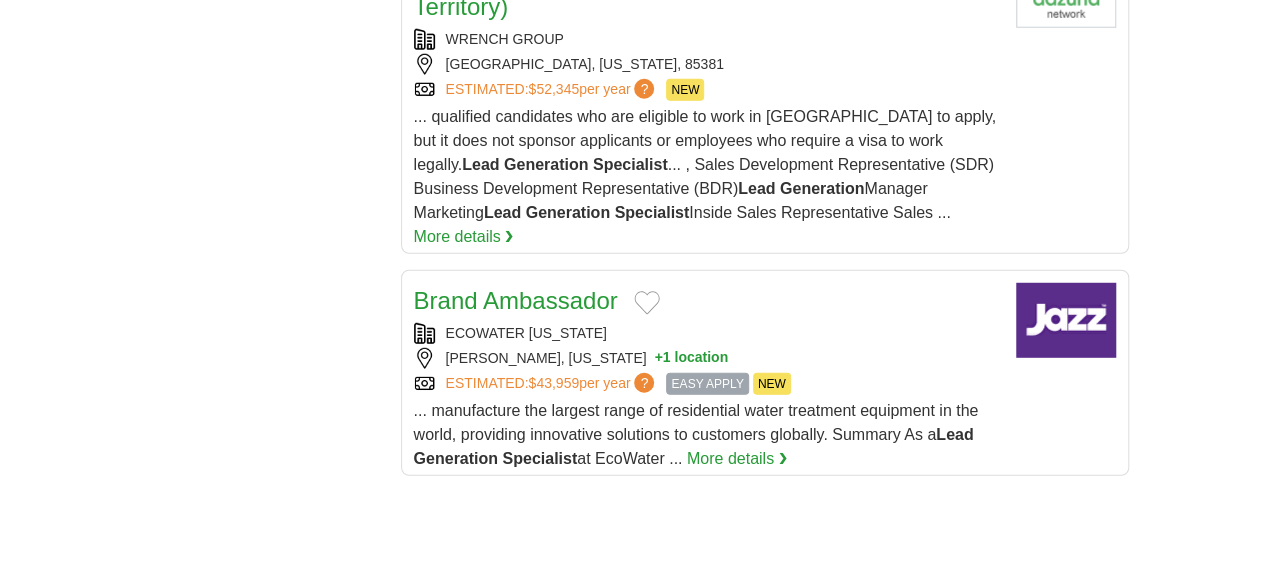 click on "3" at bounding box center [827, 950] 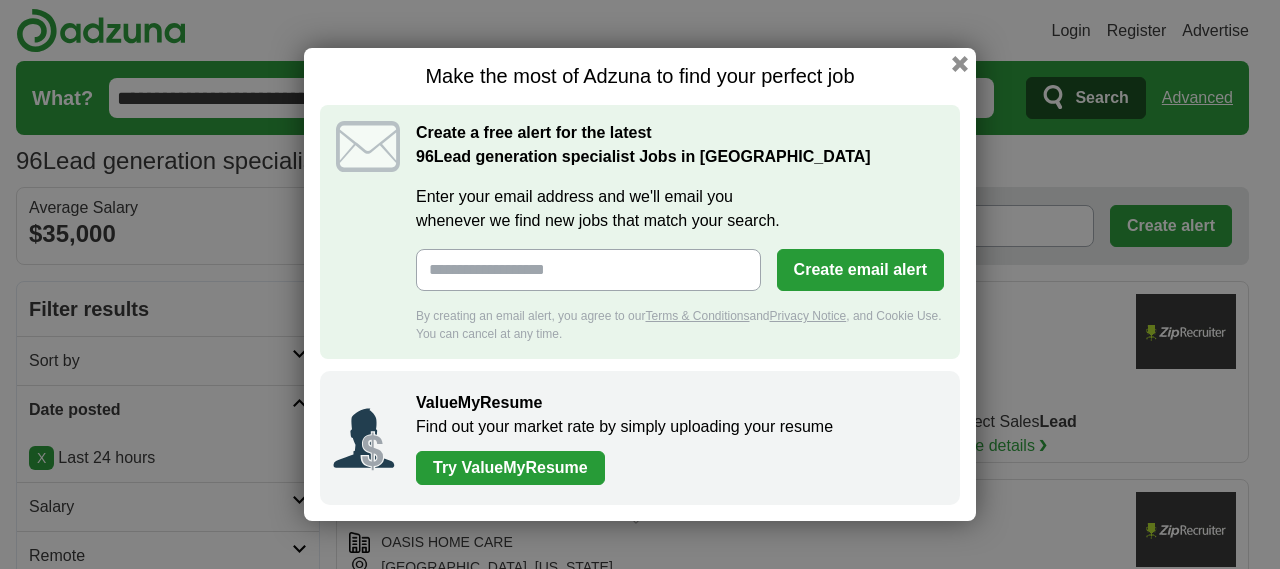 scroll, scrollTop: 0, scrollLeft: 0, axis: both 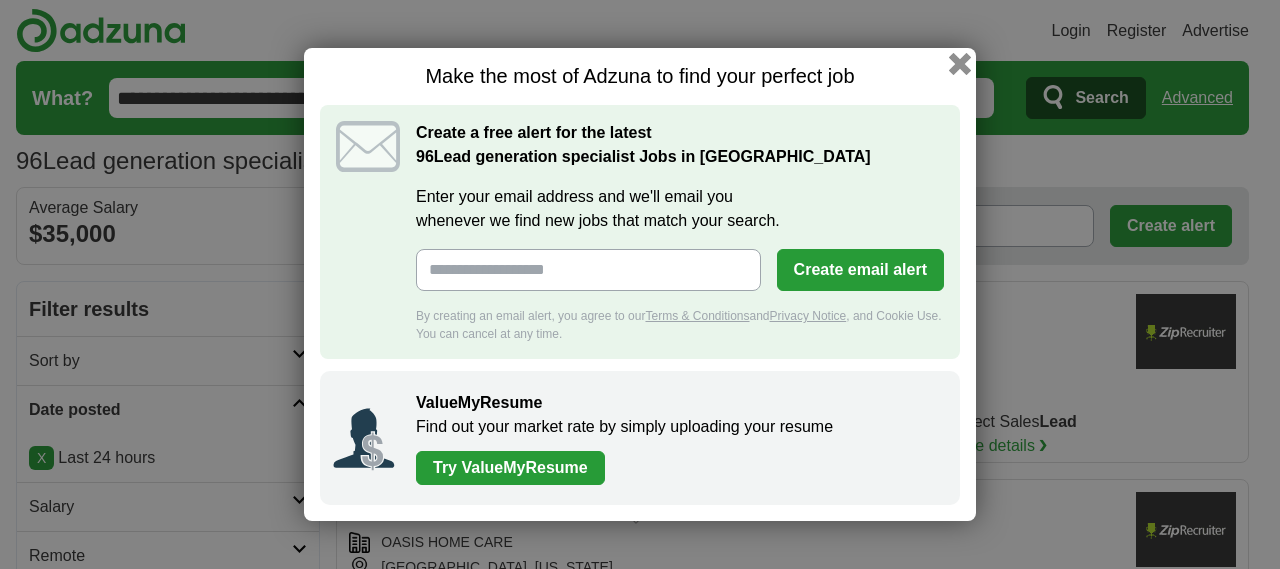 click at bounding box center (960, 64) 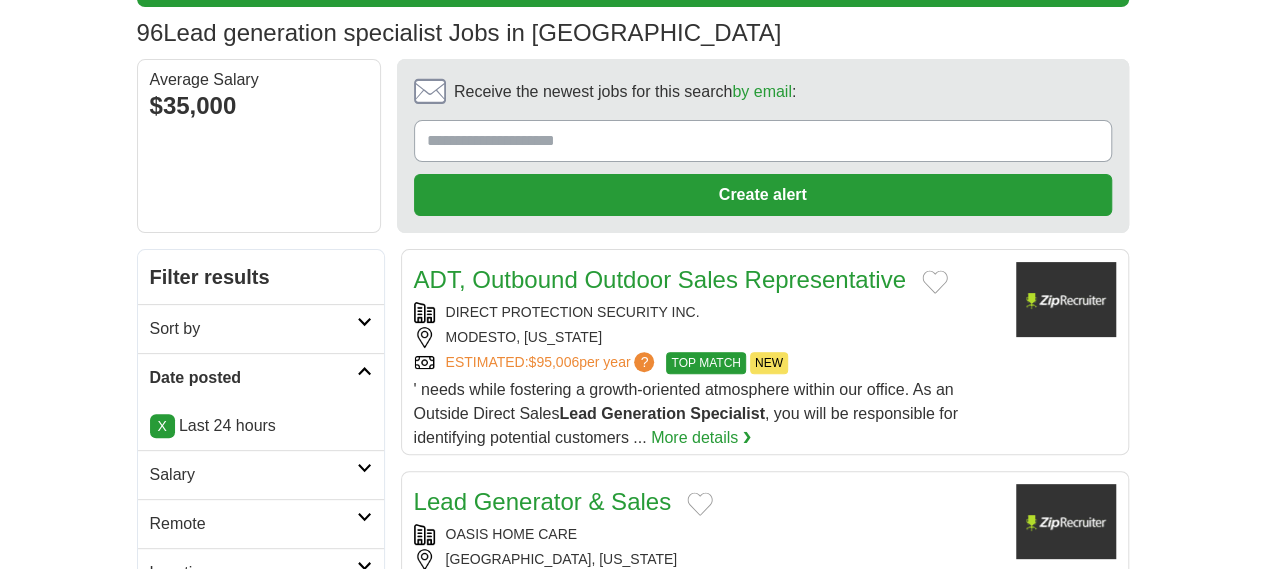 scroll, scrollTop: 301, scrollLeft: 0, axis: vertical 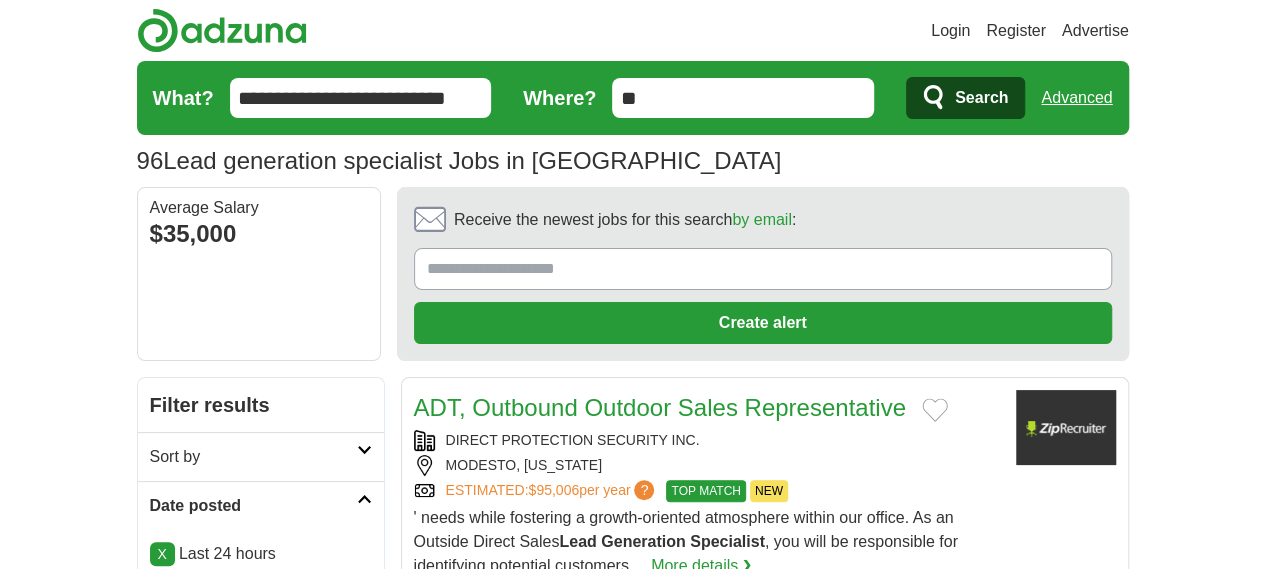 click on "**********" at bounding box center (361, 98) 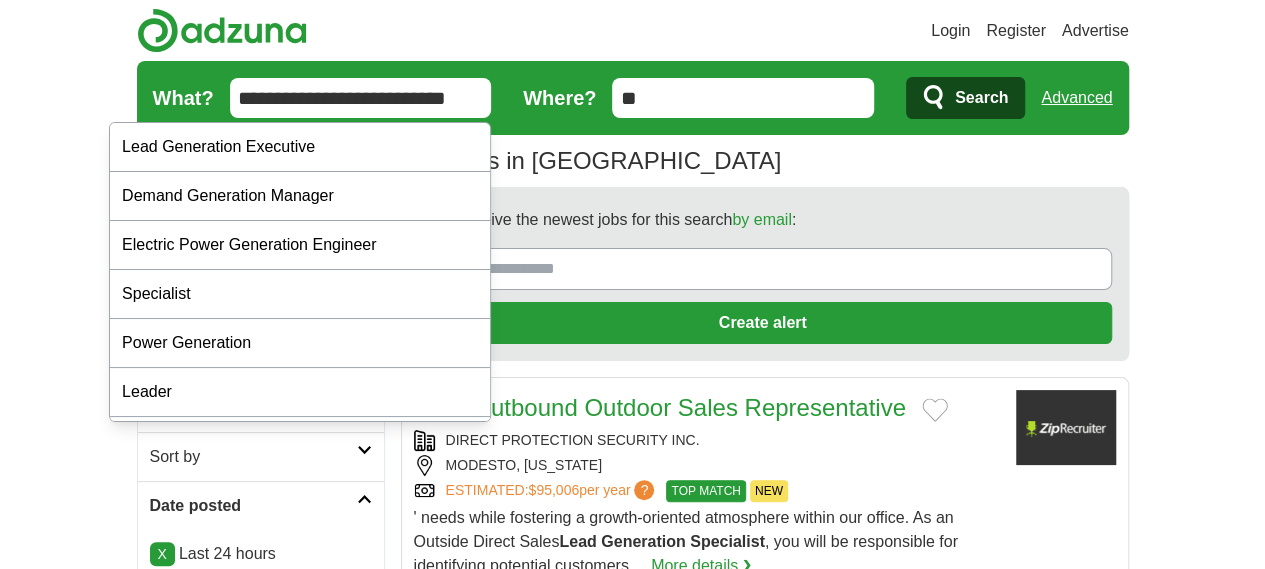 click on "**********" at bounding box center [361, 98] 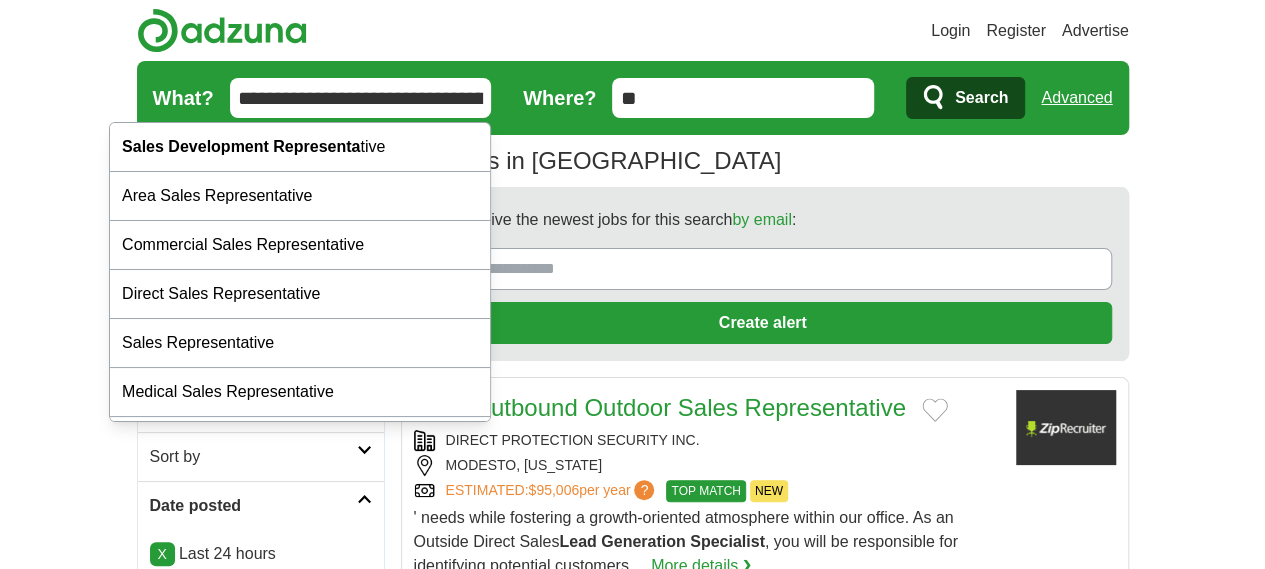 type on "**********" 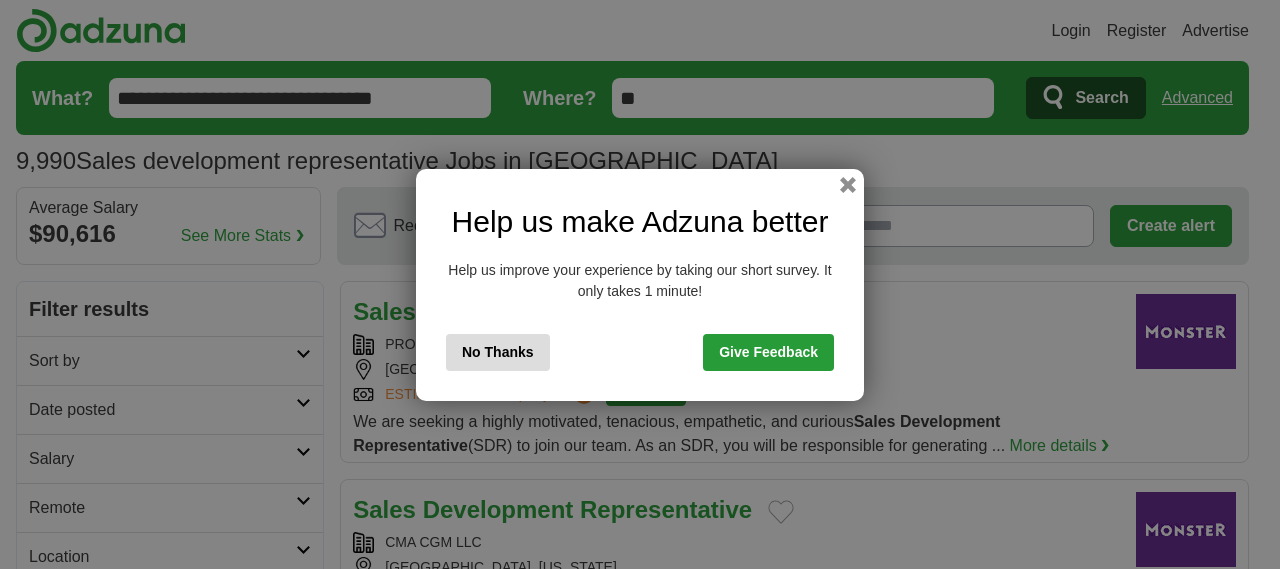 scroll, scrollTop: 0, scrollLeft: 0, axis: both 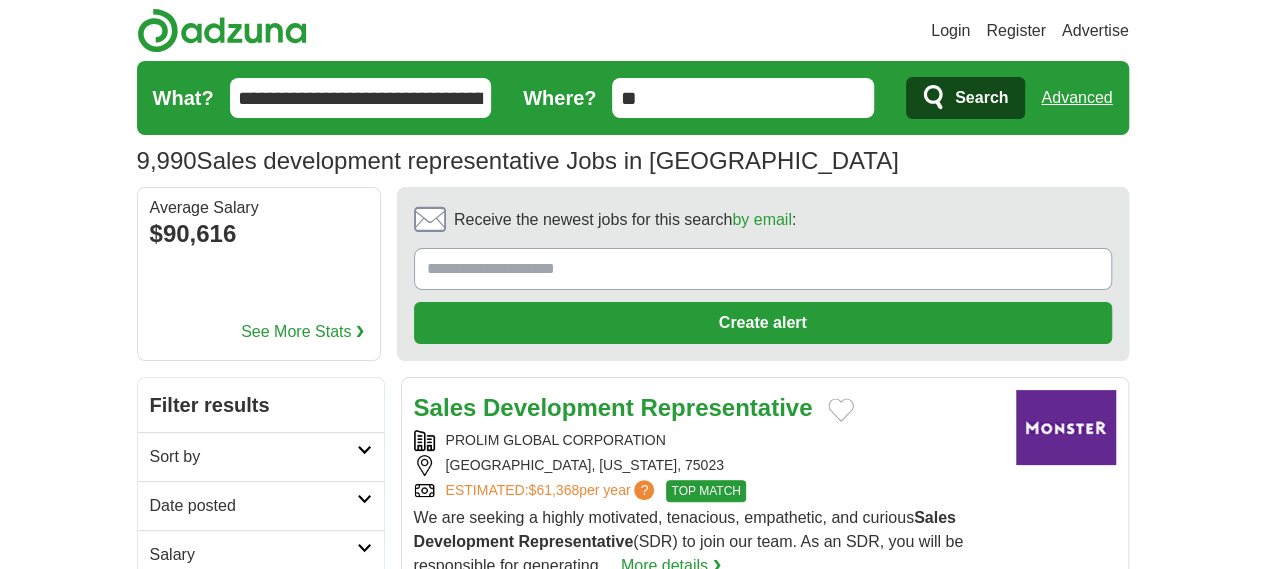 click on "Date posted" at bounding box center (253, 506) 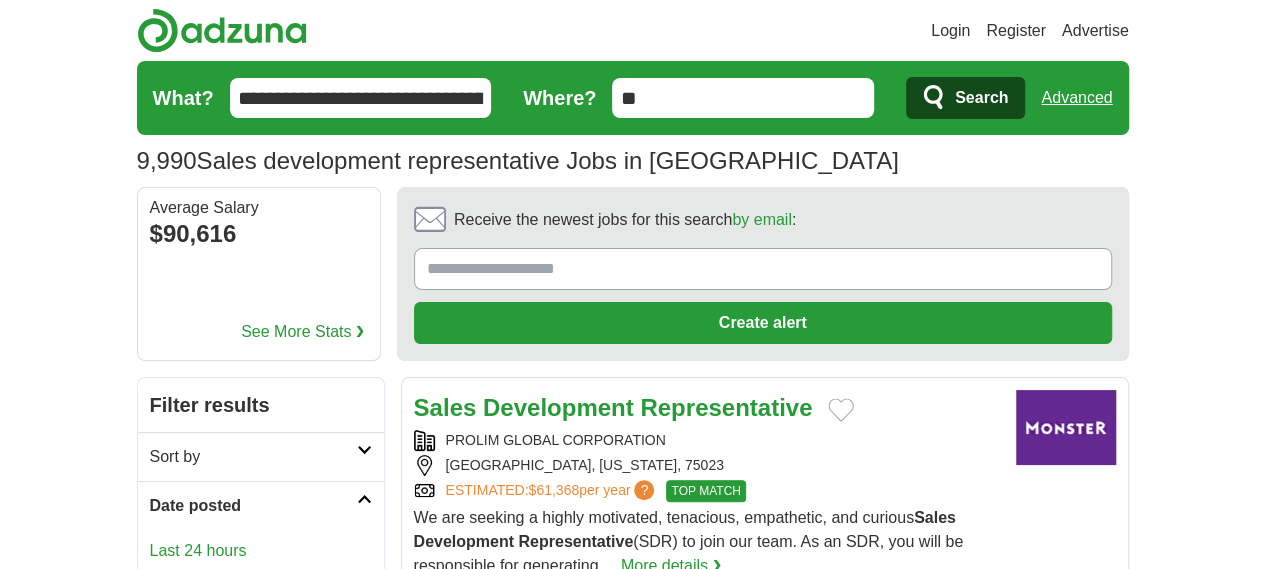 scroll, scrollTop: 0, scrollLeft: 0, axis: both 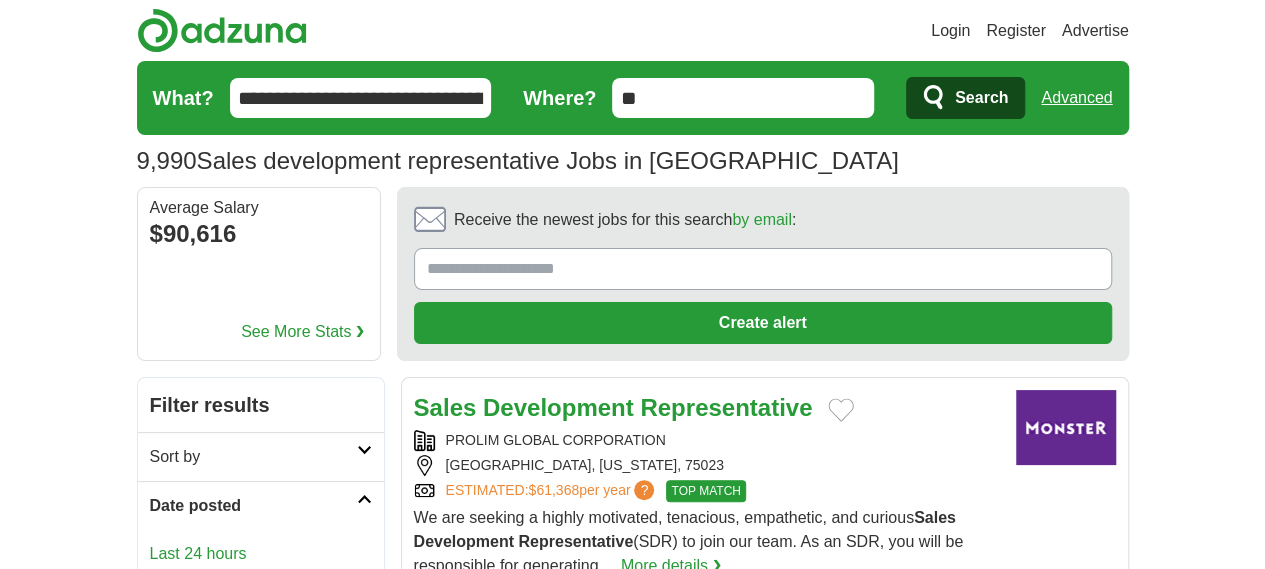click on "Last 24 hours" at bounding box center (261, 554) 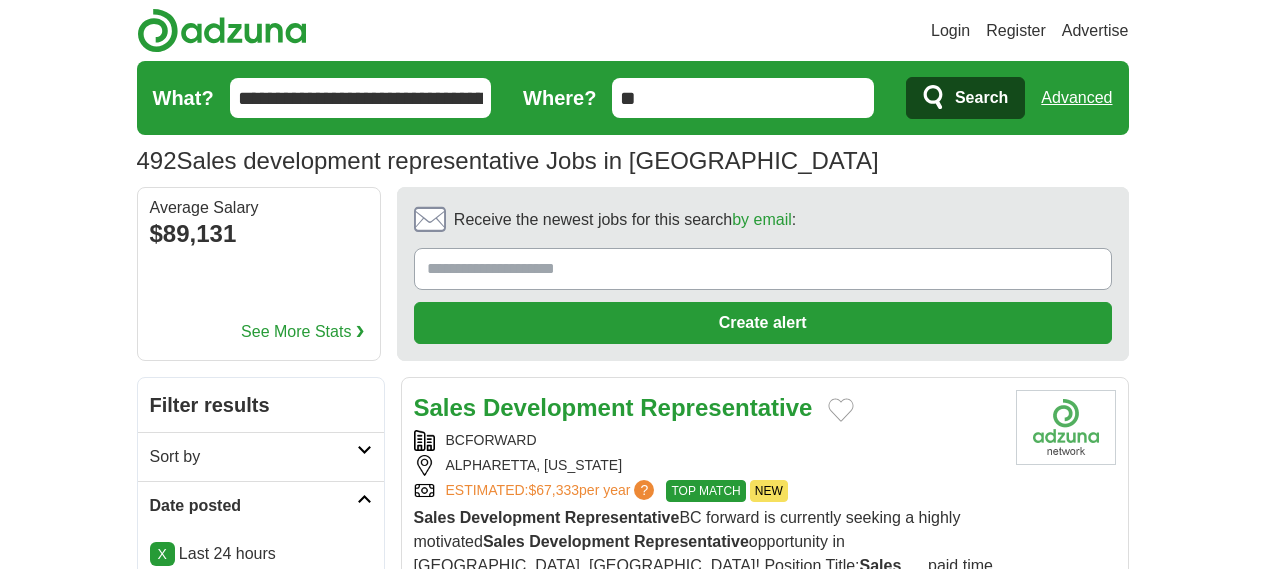 scroll, scrollTop: 0, scrollLeft: 0, axis: both 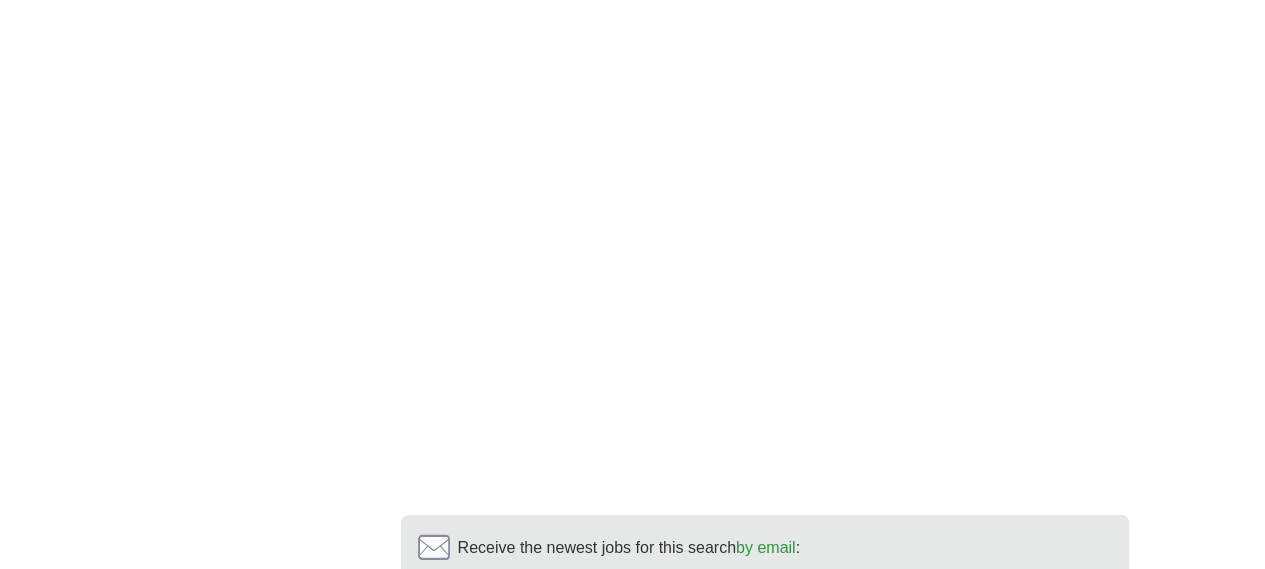 click on "2" at bounding box center [609, 755] 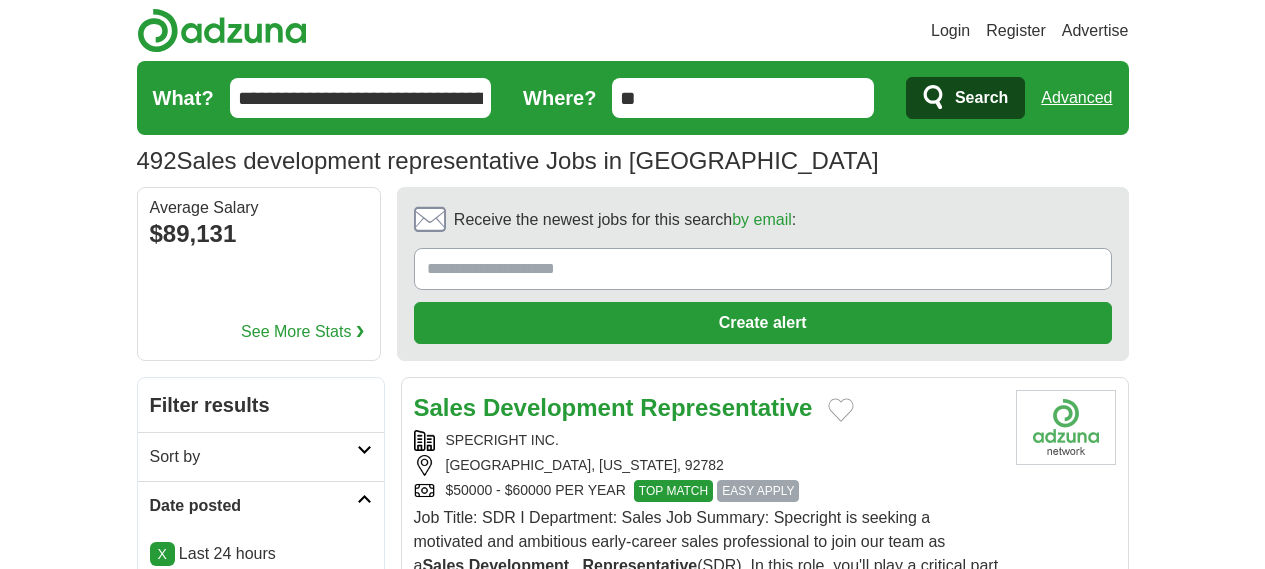 scroll, scrollTop: 0, scrollLeft: 0, axis: both 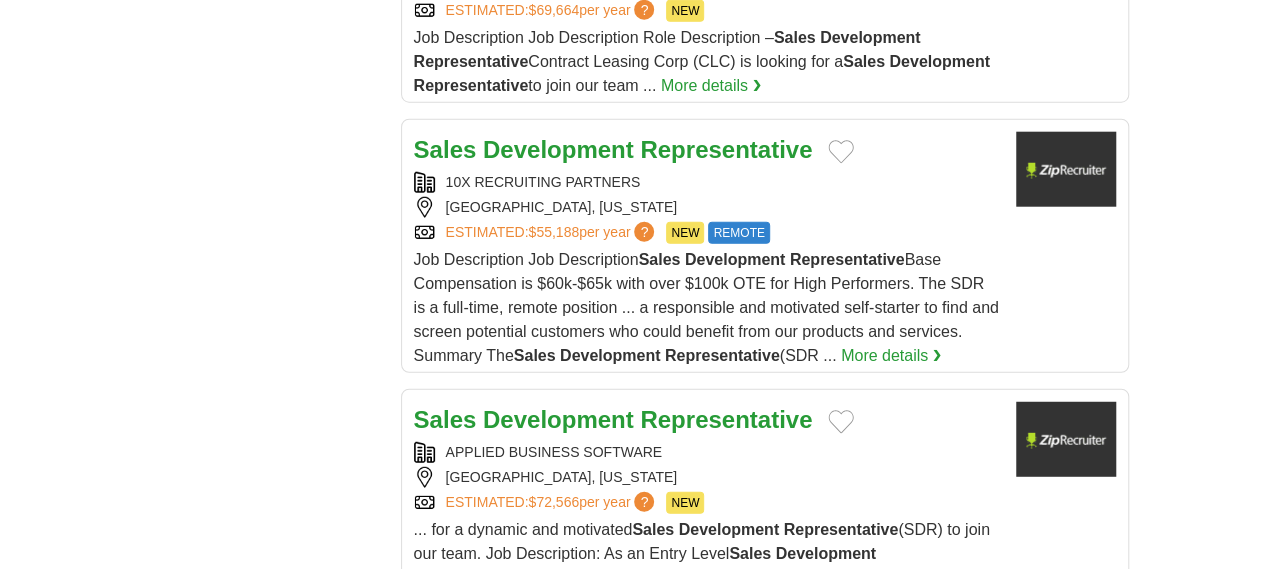 click on "3" at bounding box center [710, 867] 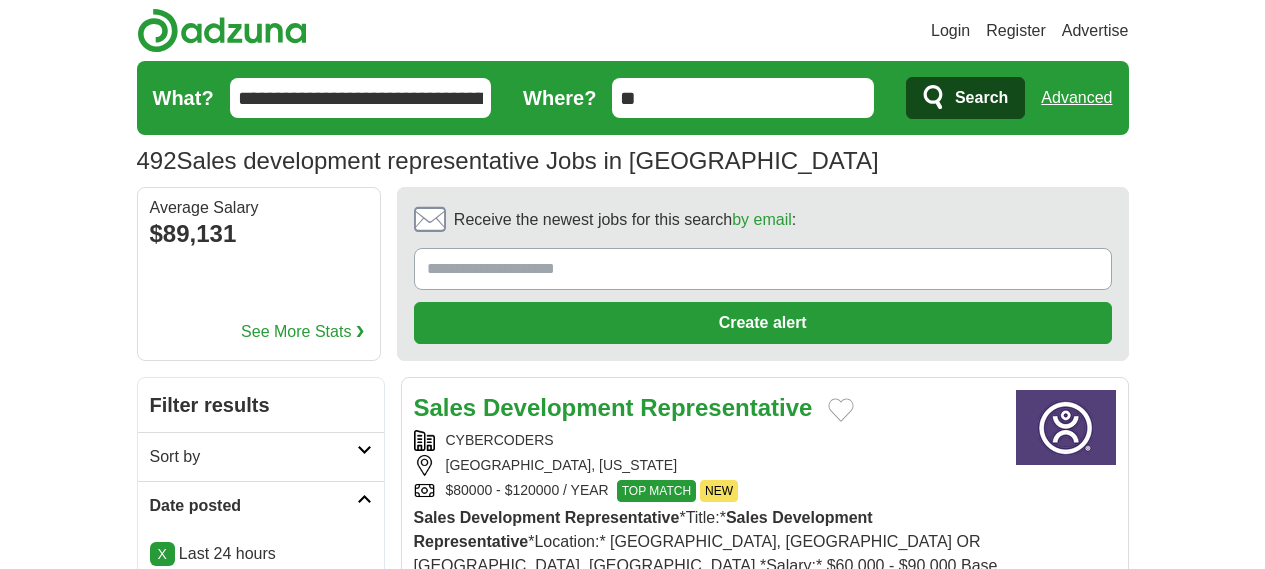 scroll, scrollTop: 0, scrollLeft: 0, axis: both 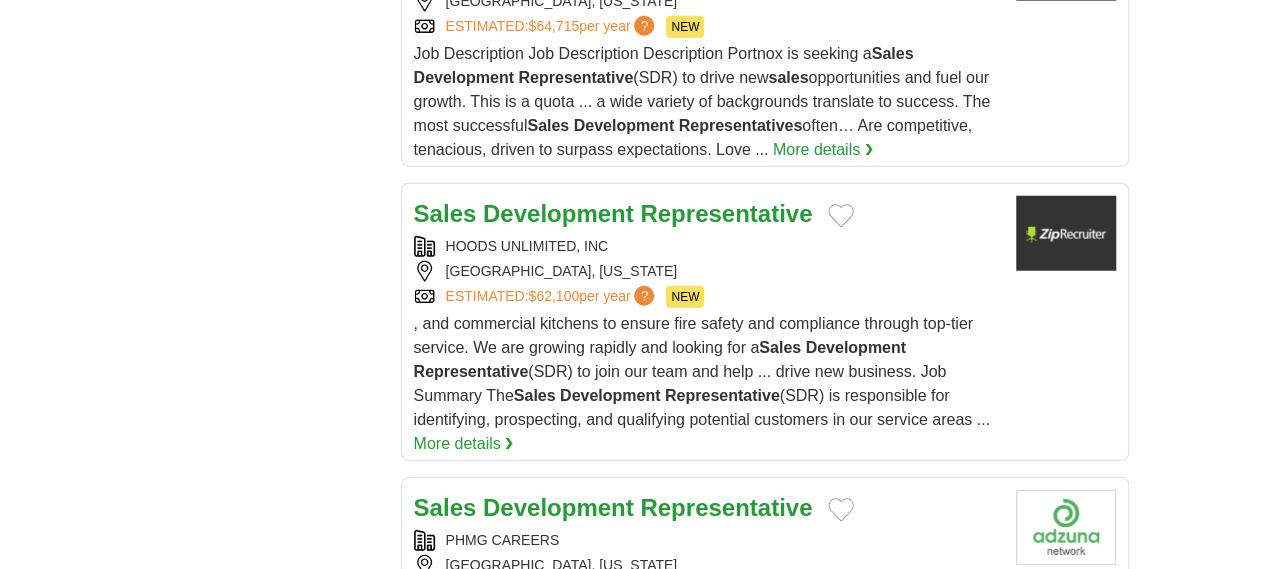 click on "4" at bounding box center [757, 955] 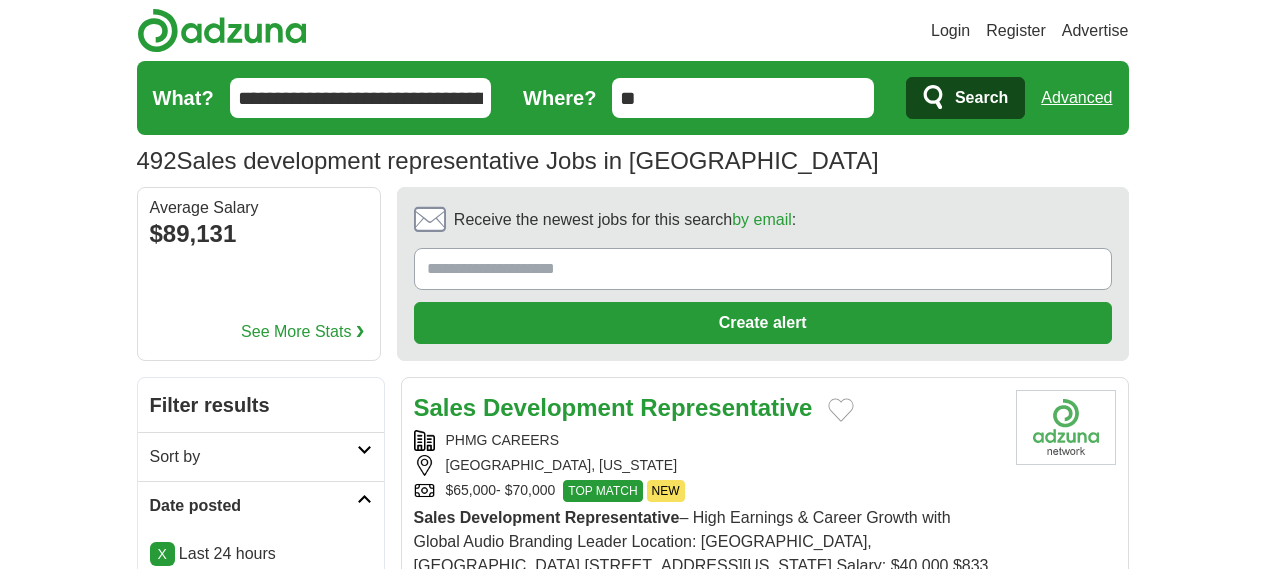 scroll, scrollTop: 0, scrollLeft: 0, axis: both 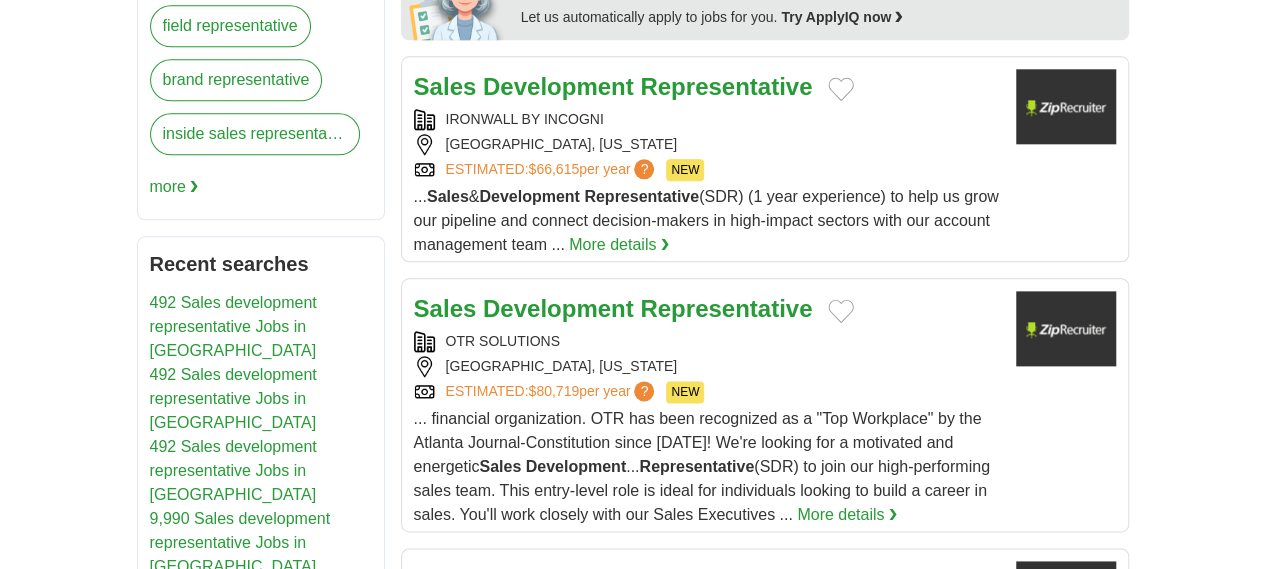 drag, startPoint x: 1279, startPoint y: 83, endPoint x: 1231, endPoint y: 271, distance: 194.03093 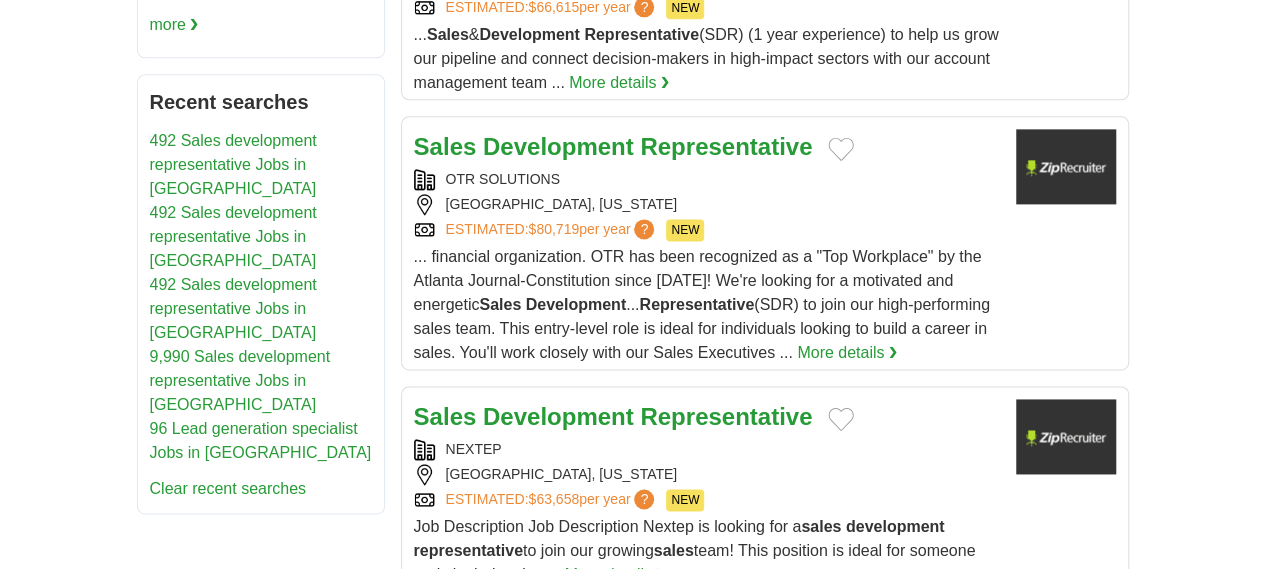 scroll, scrollTop: 1277, scrollLeft: 0, axis: vertical 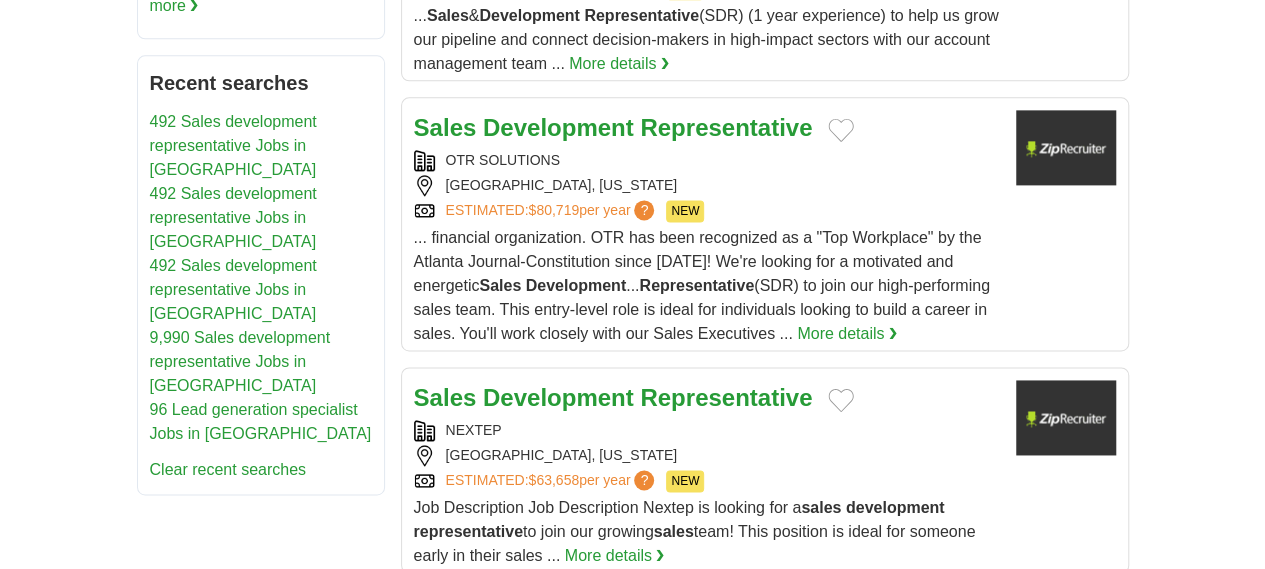 drag, startPoint x: 1279, startPoint y: 283, endPoint x: 1260, endPoint y: 361, distance: 80.280754 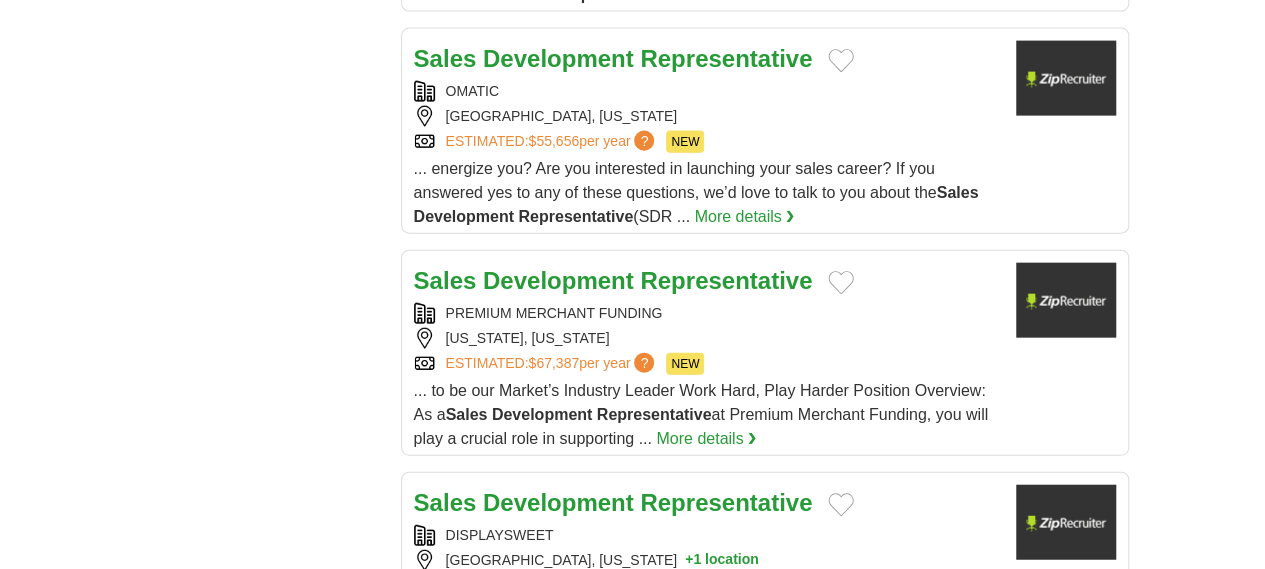 scroll, scrollTop: 2234, scrollLeft: 0, axis: vertical 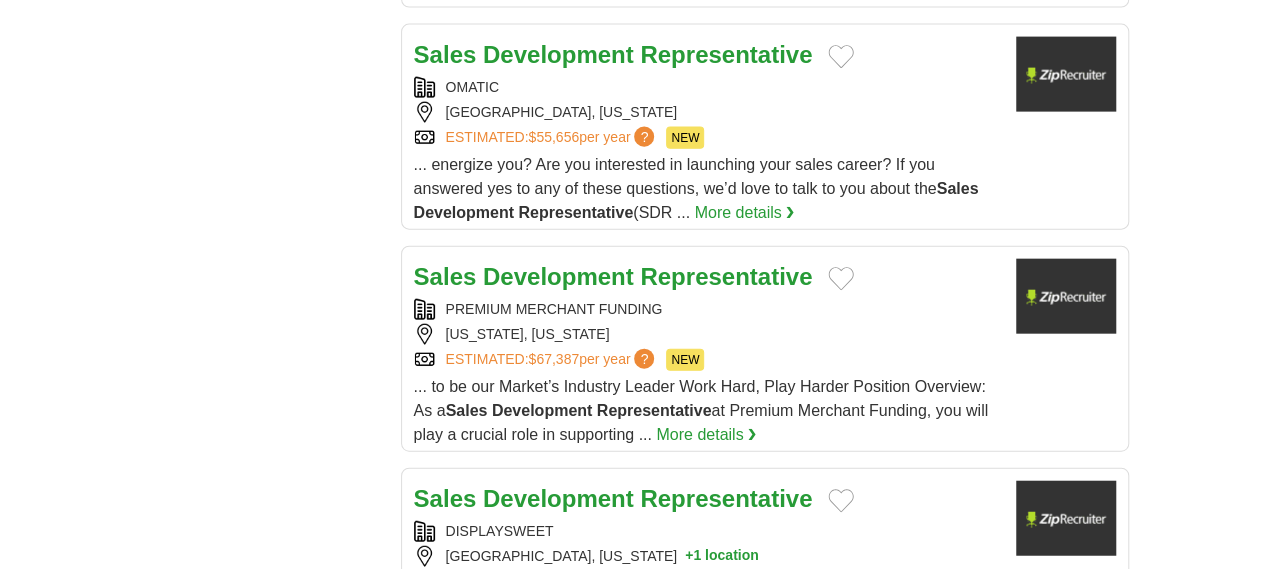 click on "5" at bounding box center (804, 946) 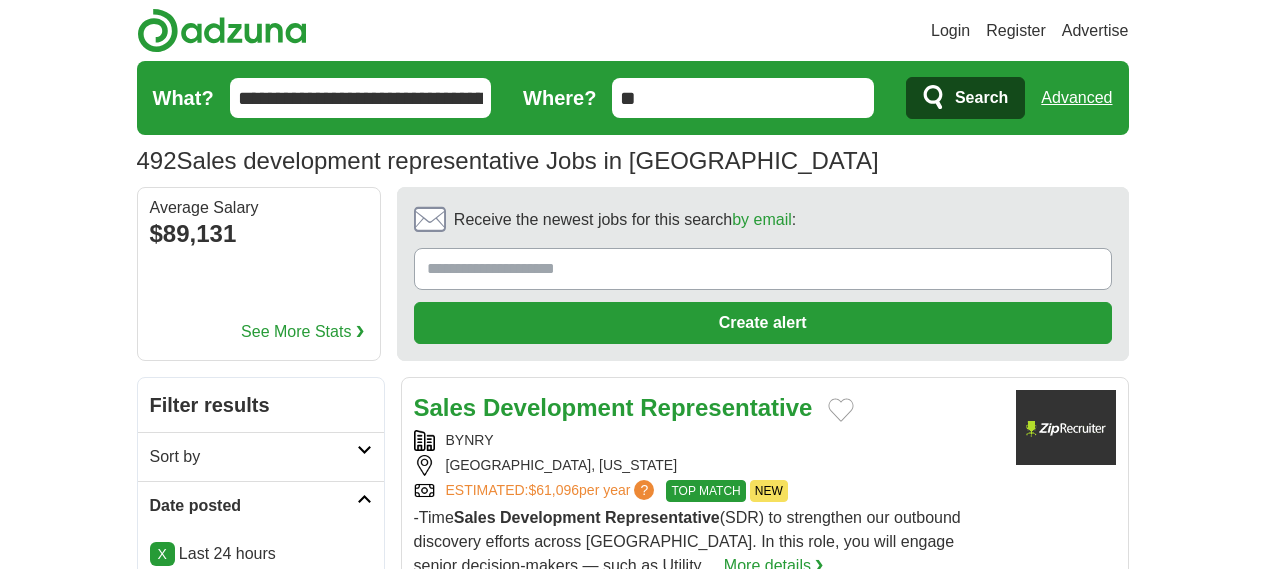 scroll, scrollTop: 0, scrollLeft: 0, axis: both 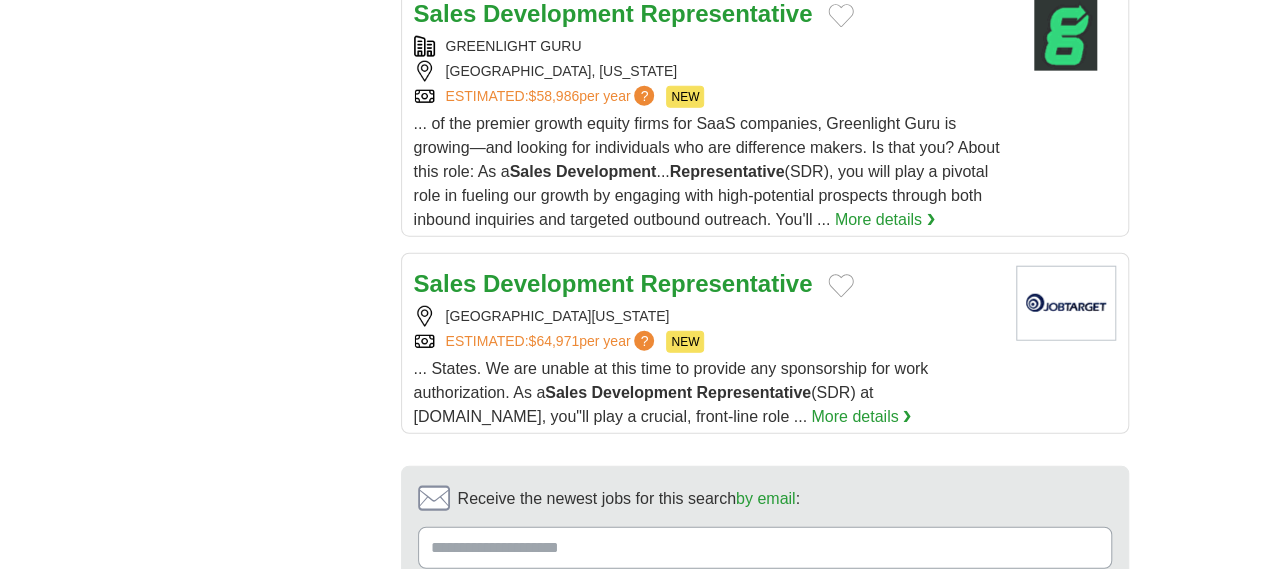 click on "6" at bounding box center (828, 706) 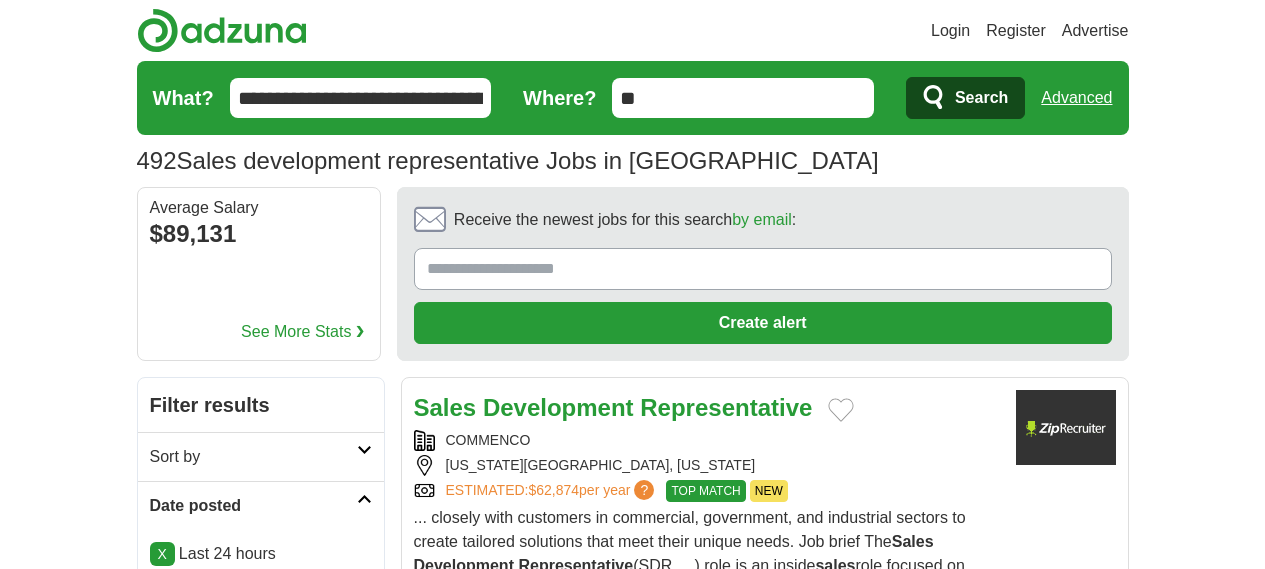 scroll, scrollTop: 0, scrollLeft: 0, axis: both 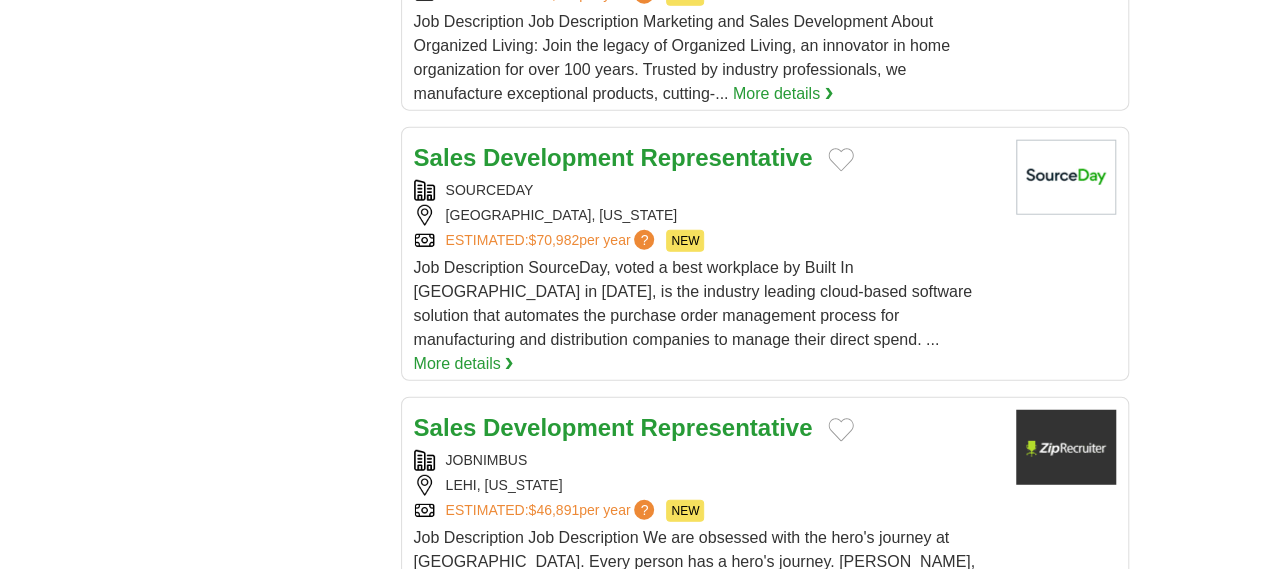 click on "7" at bounding box center (852, 923) 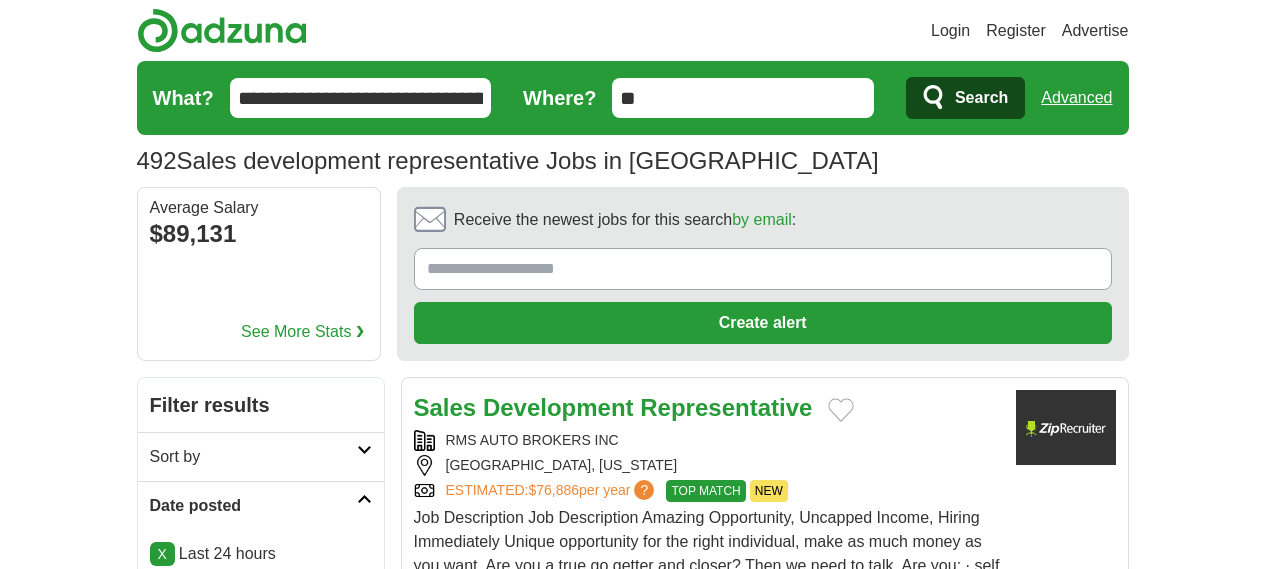 scroll, scrollTop: 0, scrollLeft: 0, axis: both 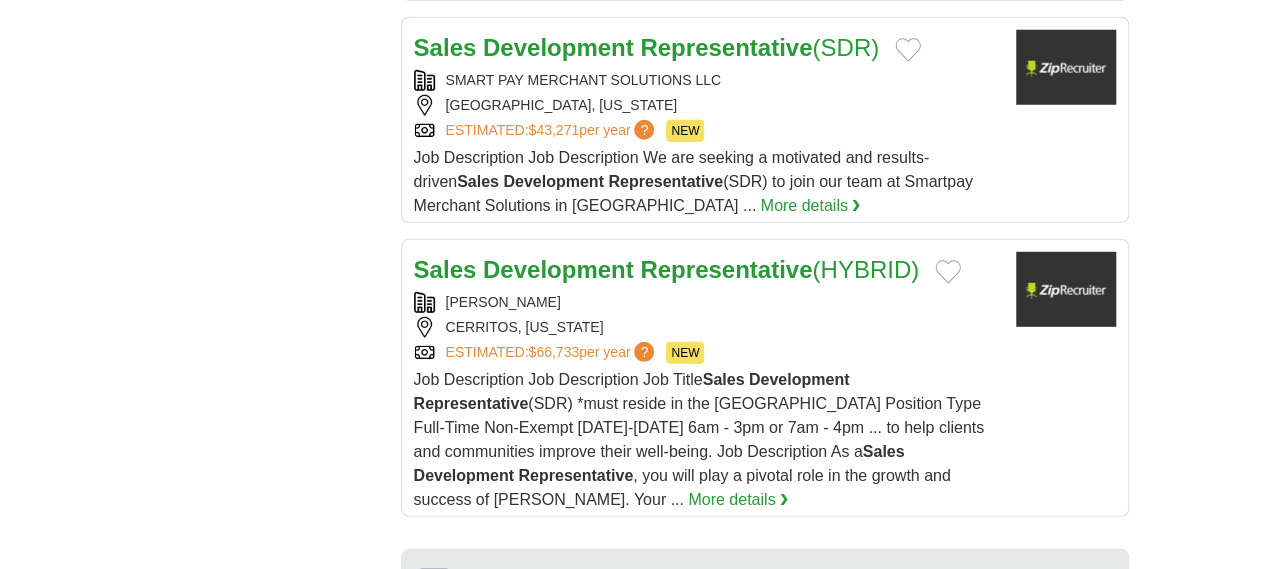 click on "8" at bounding box center [892, 789] 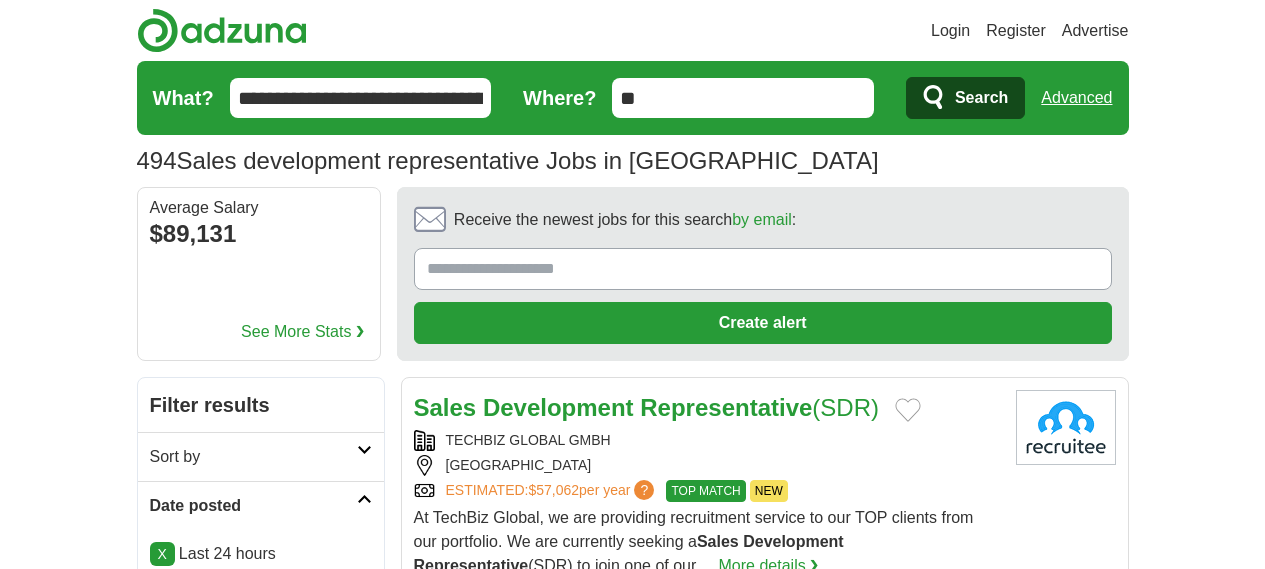 scroll, scrollTop: 268, scrollLeft: 0, axis: vertical 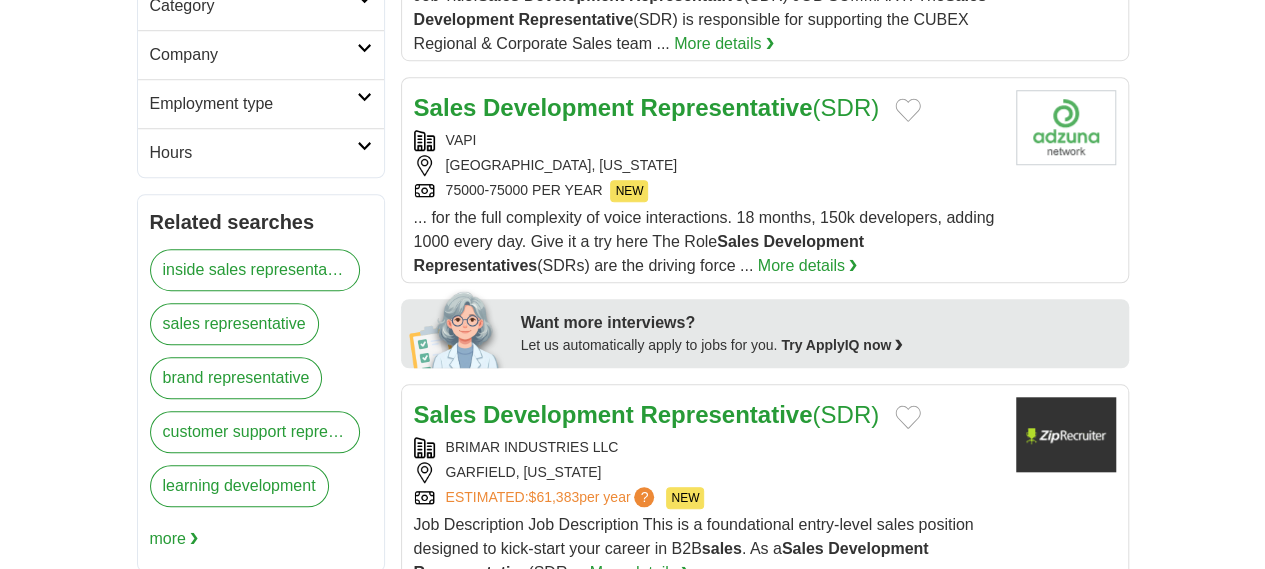click on "Login
Register
Advertise
494
Sales development representative Jobs in US
Salary
Salary
Select a salary range
Salary from
from $10,000
from $20,000
from $40,000
from $60,000
from $80,000
from $100,000
per year" at bounding box center [632, 1070] 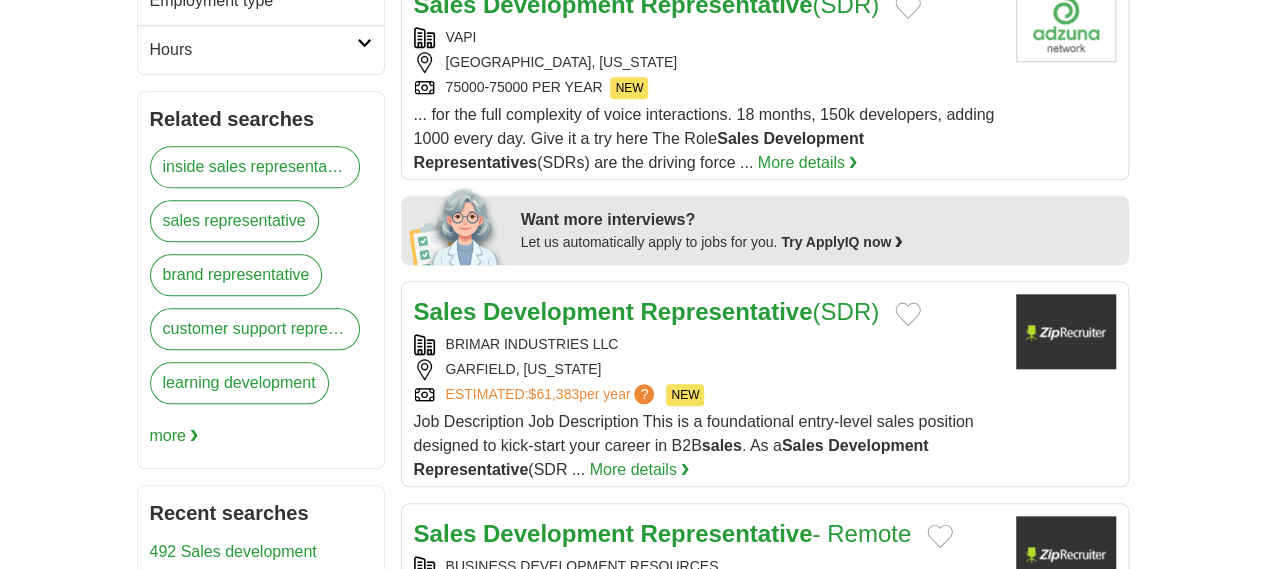 scroll, scrollTop: 0, scrollLeft: 0, axis: both 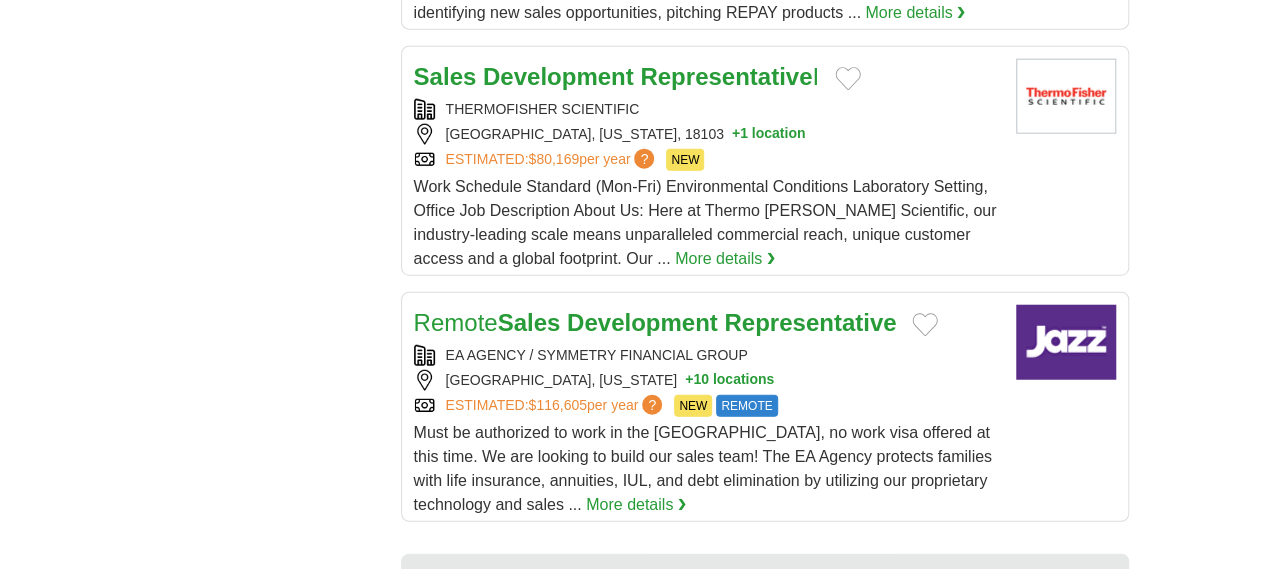 click on "❮ previous
1
2
...
5
6
7
8
next ❯" at bounding box center (765, 794) 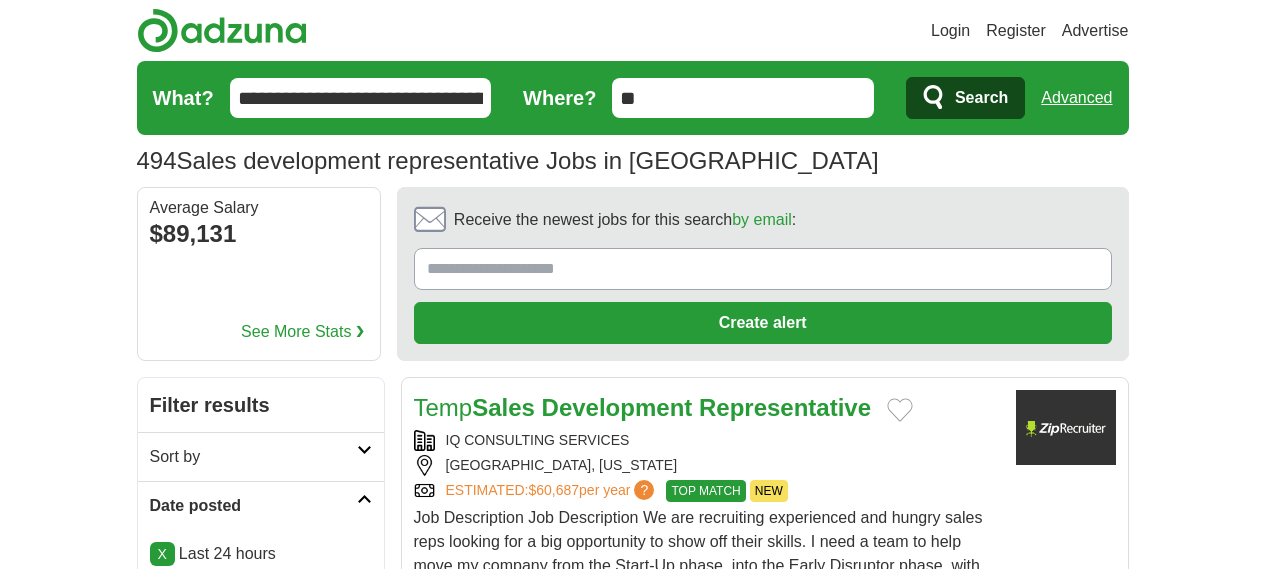 scroll, scrollTop: 0, scrollLeft: 0, axis: both 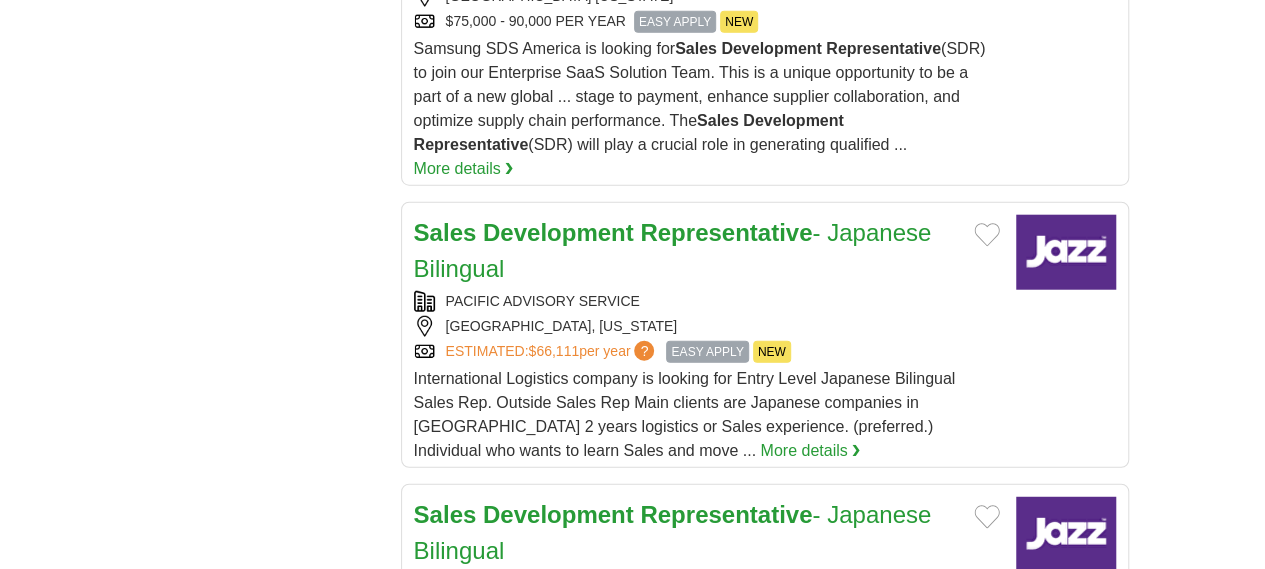 click on "10" at bounding box center (888, 1022) 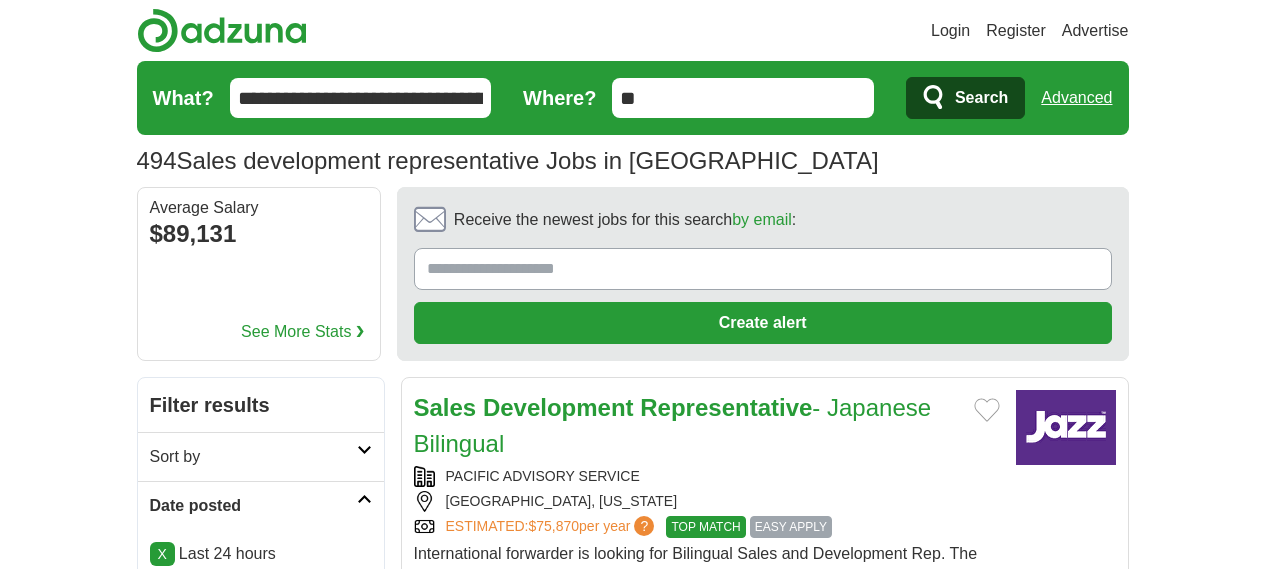 scroll, scrollTop: 0, scrollLeft: 0, axis: both 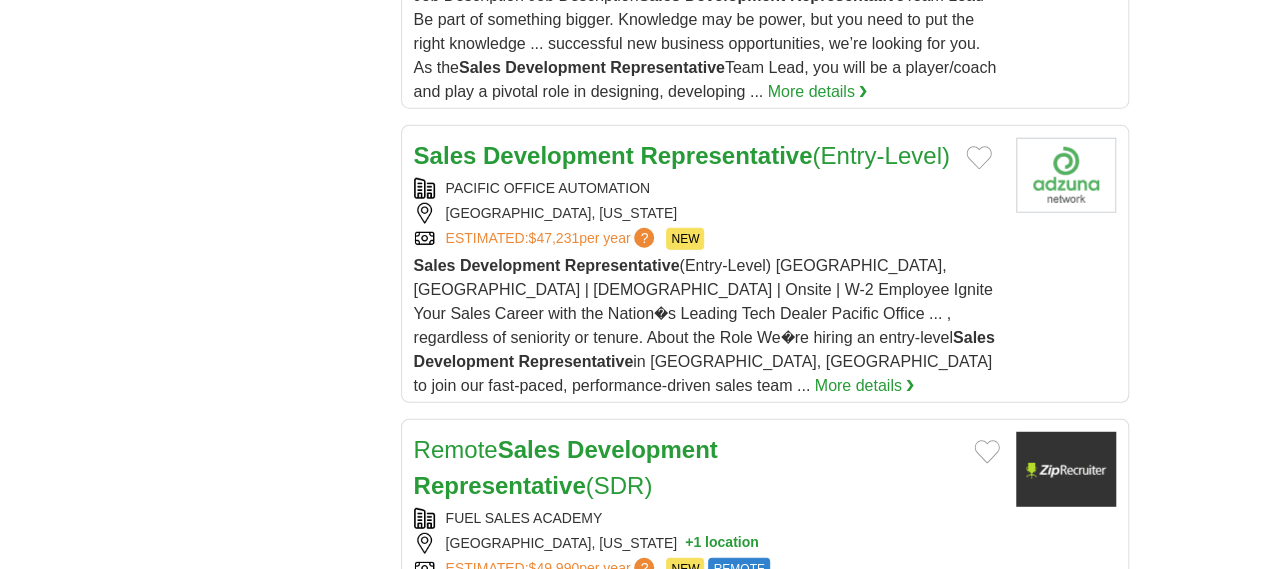 click on "11" at bounding box center (892, 1155) 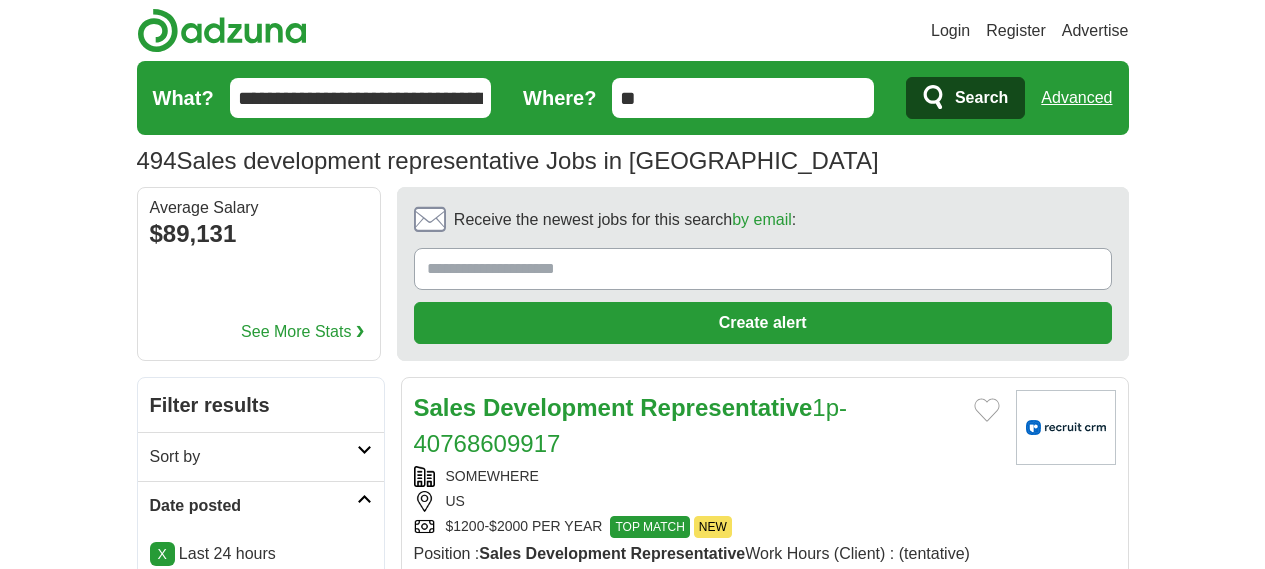 scroll, scrollTop: 0, scrollLeft: 0, axis: both 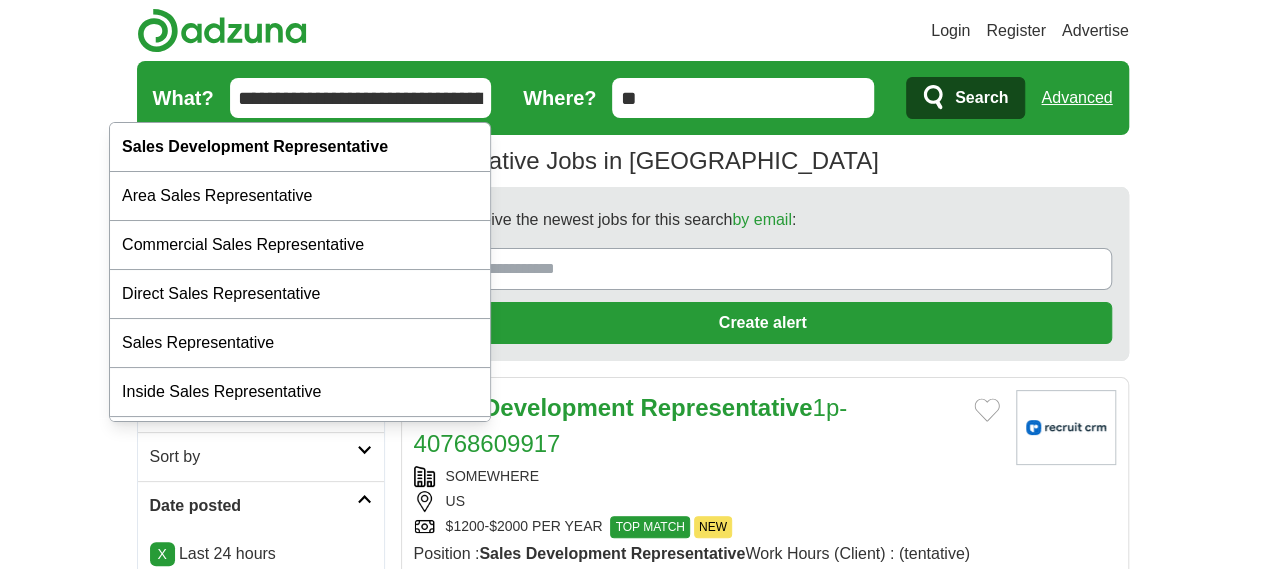 drag, startPoint x: 166, startPoint y: 99, endPoint x: 70, endPoint y: 100, distance: 96.00521 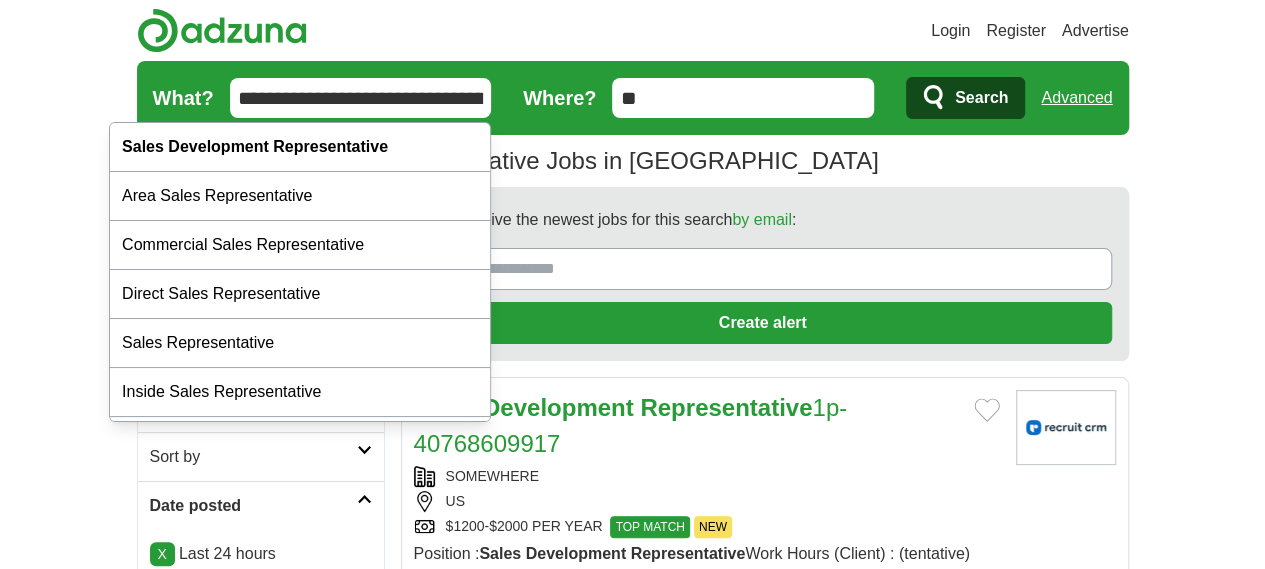 type on "**********" 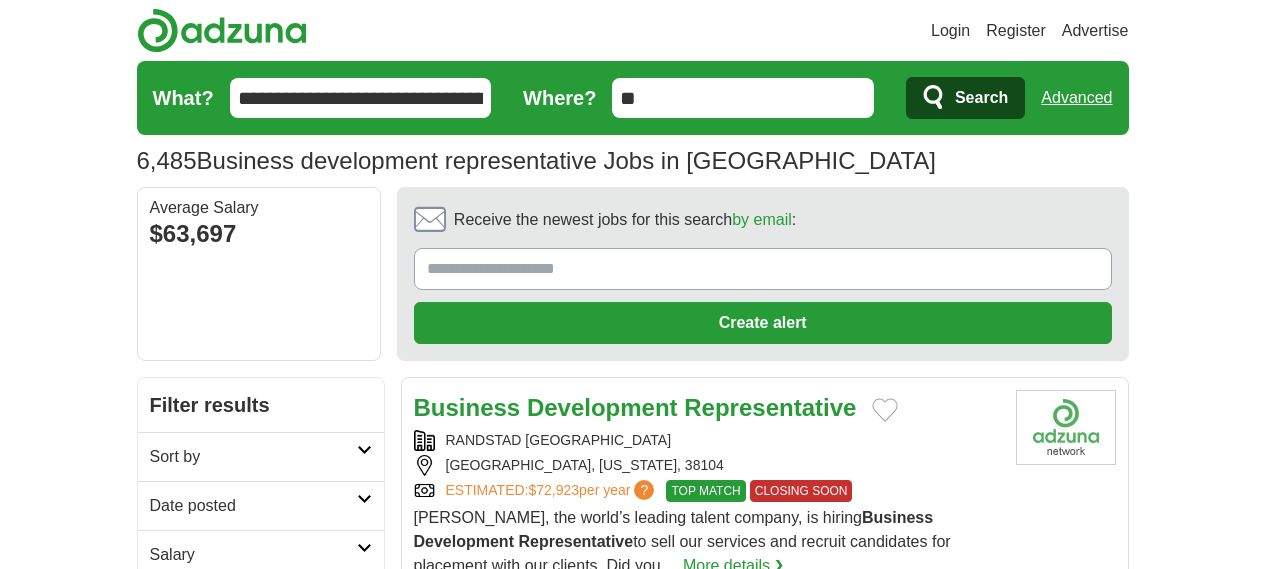 scroll, scrollTop: 0, scrollLeft: 0, axis: both 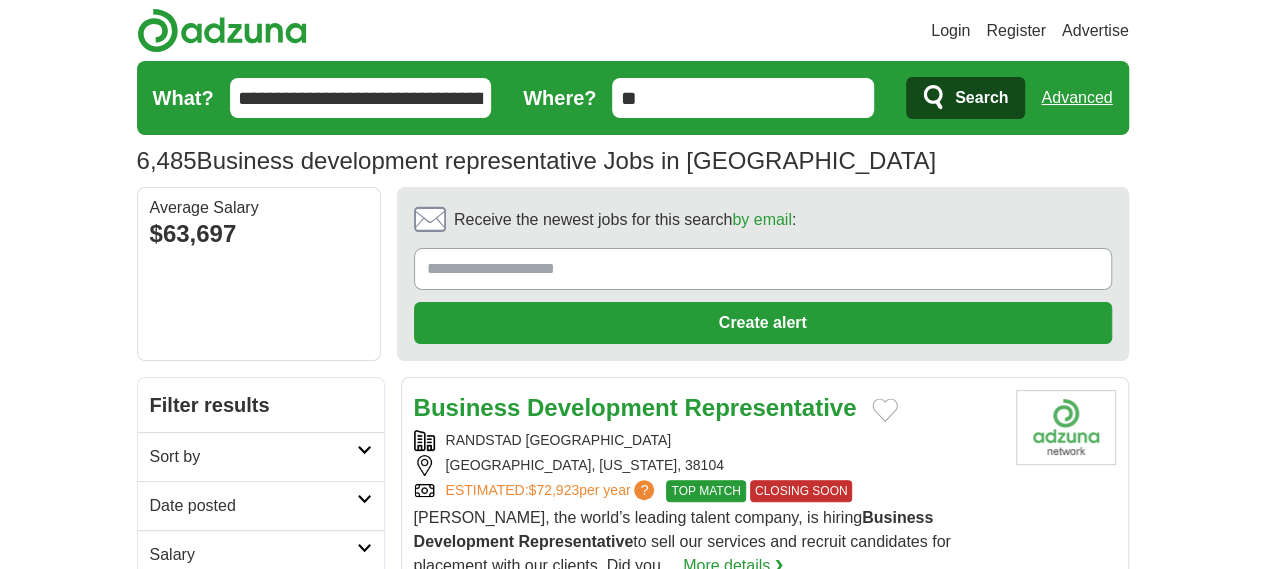 click on "Date posted" at bounding box center [261, 505] 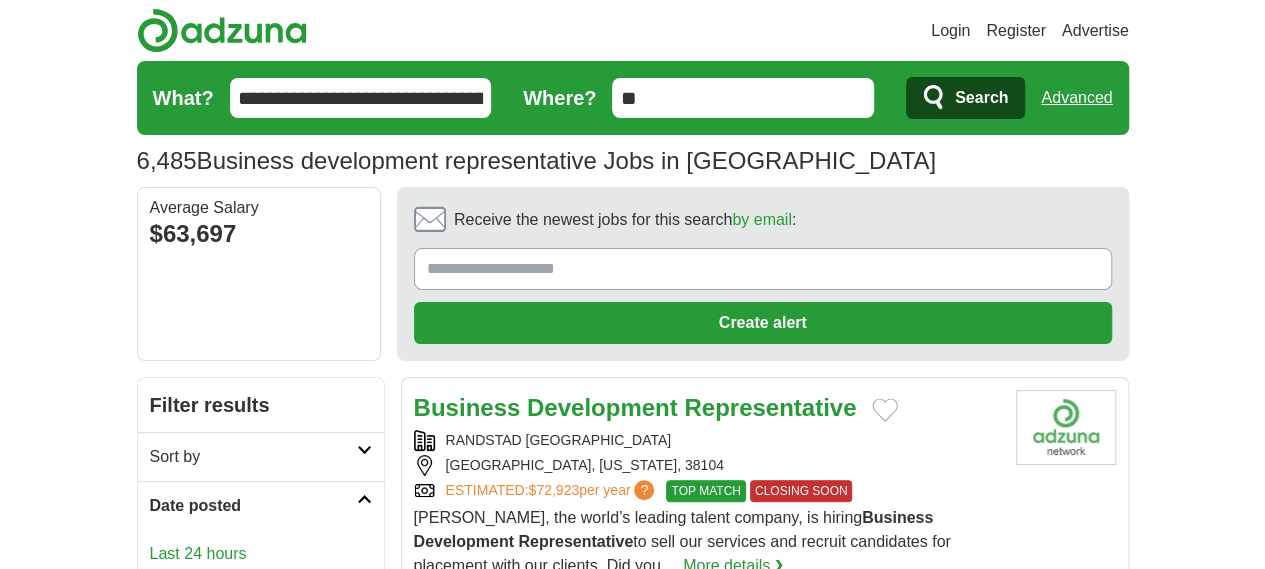 click on "Last 24 hours" at bounding box center (261, 554) 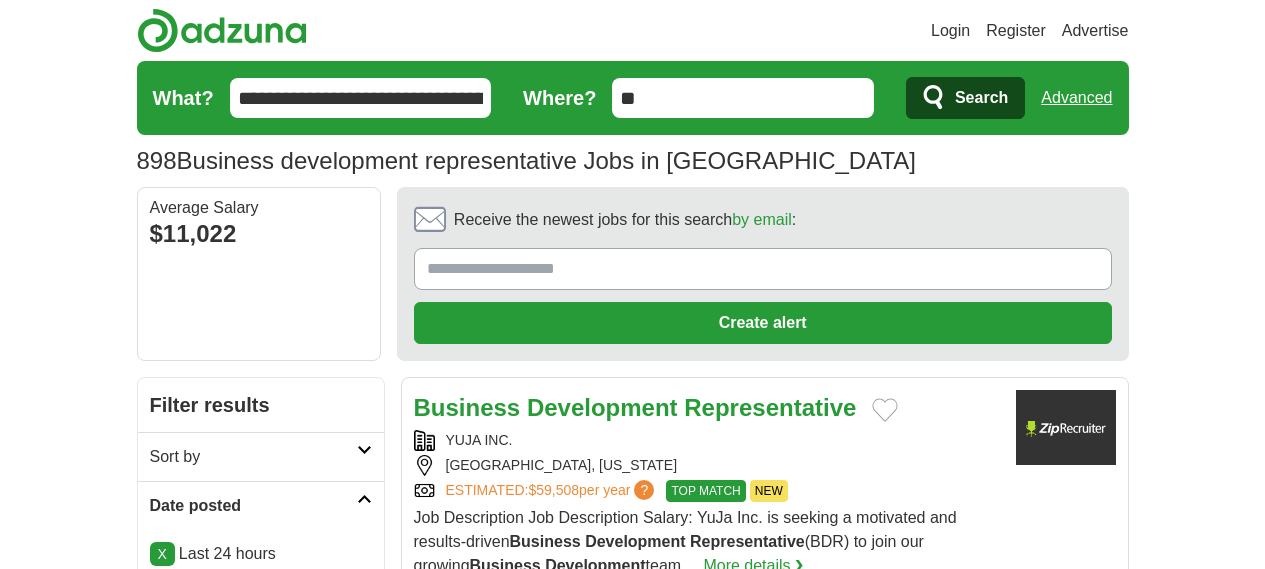 scroll, scrollTop: 0, scrollLeft: 0, axis: both 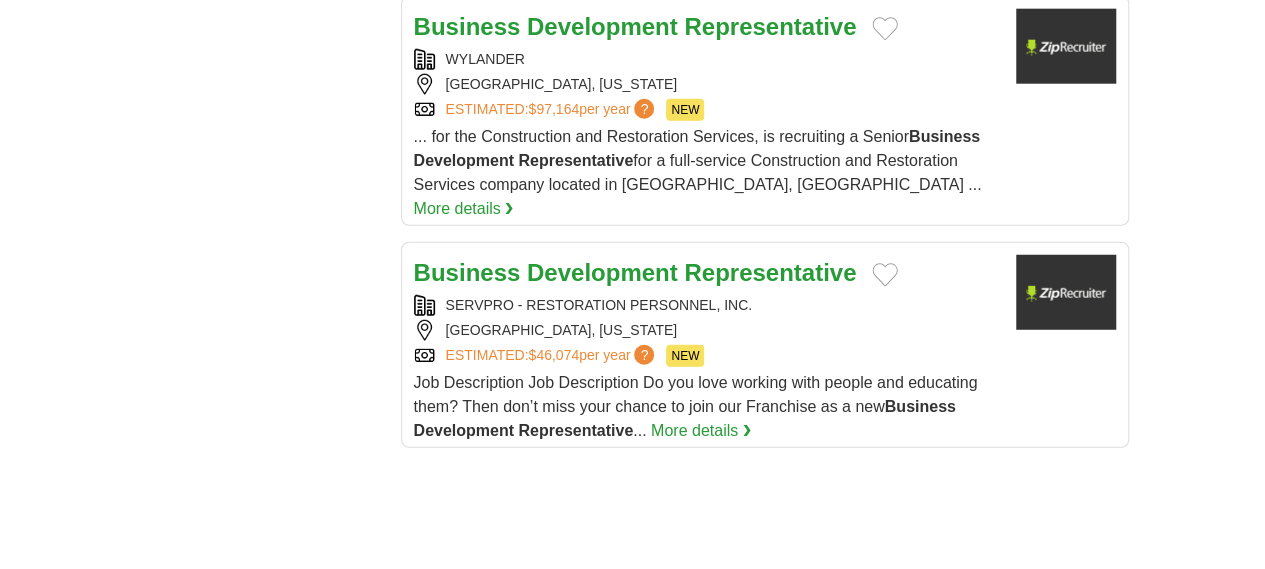 click on "2" at bounding box center [609, 948] 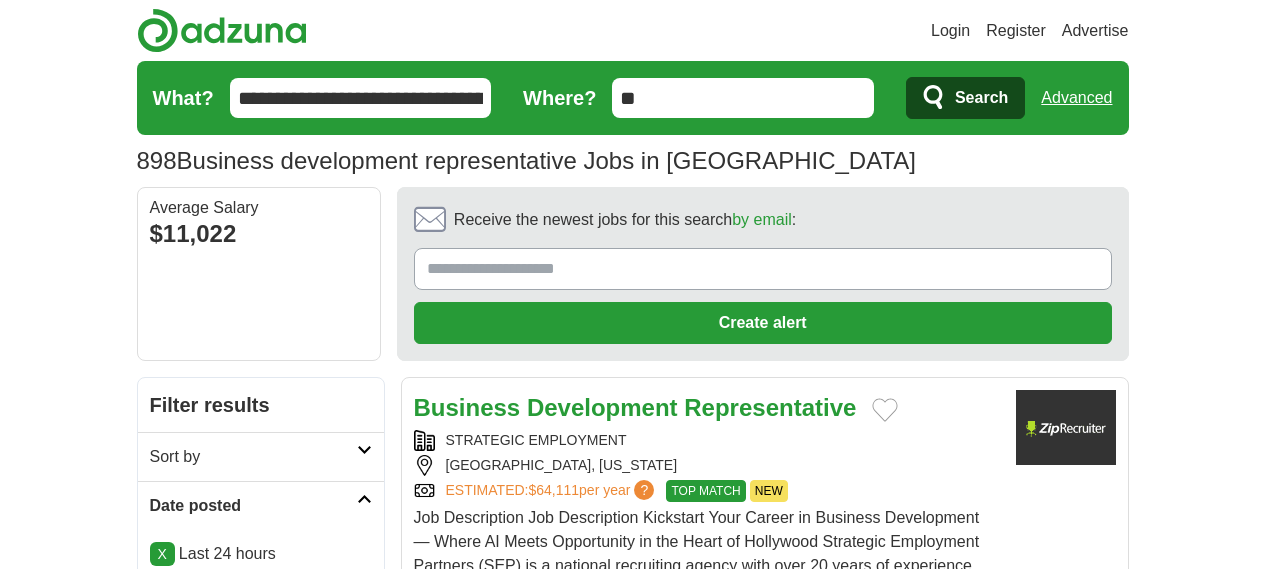 scroll, scrollTop: 0, scrollLeft: 0, axis: both 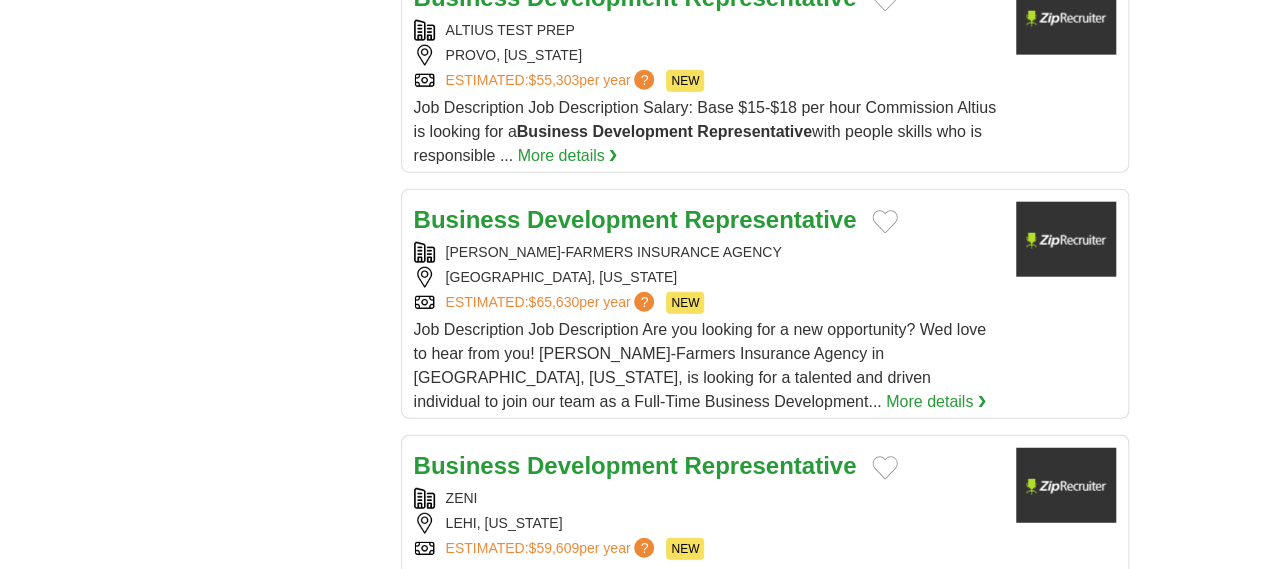 click on "3" at bounding box center (710, 937) 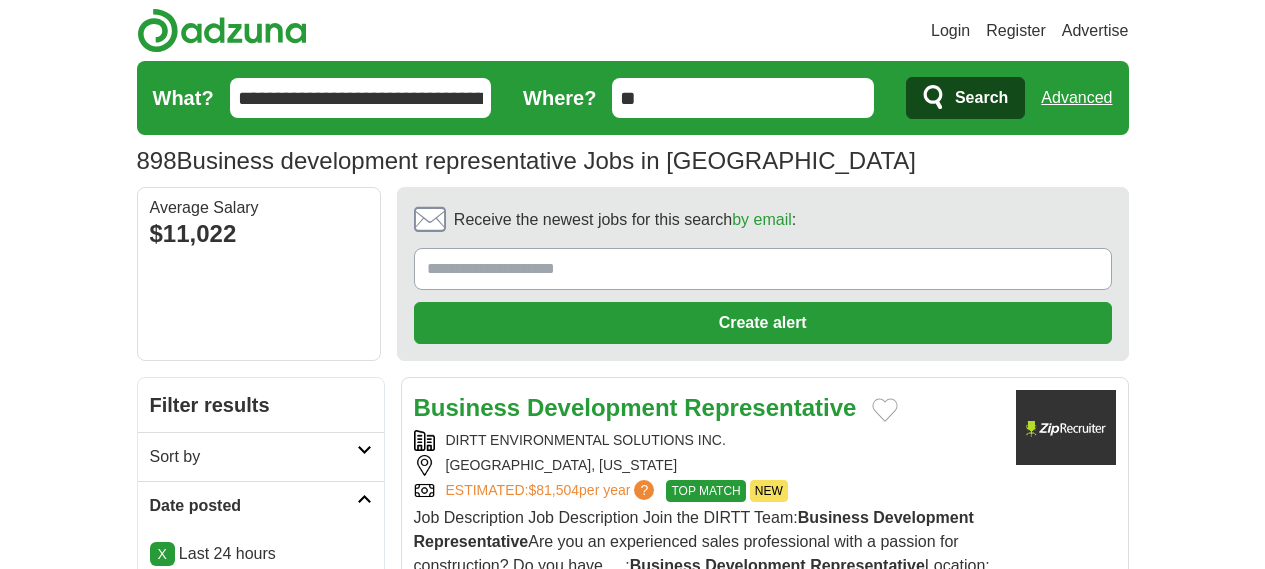scroll, scrollTop: 0, scrollLeft: 0, axis: both 